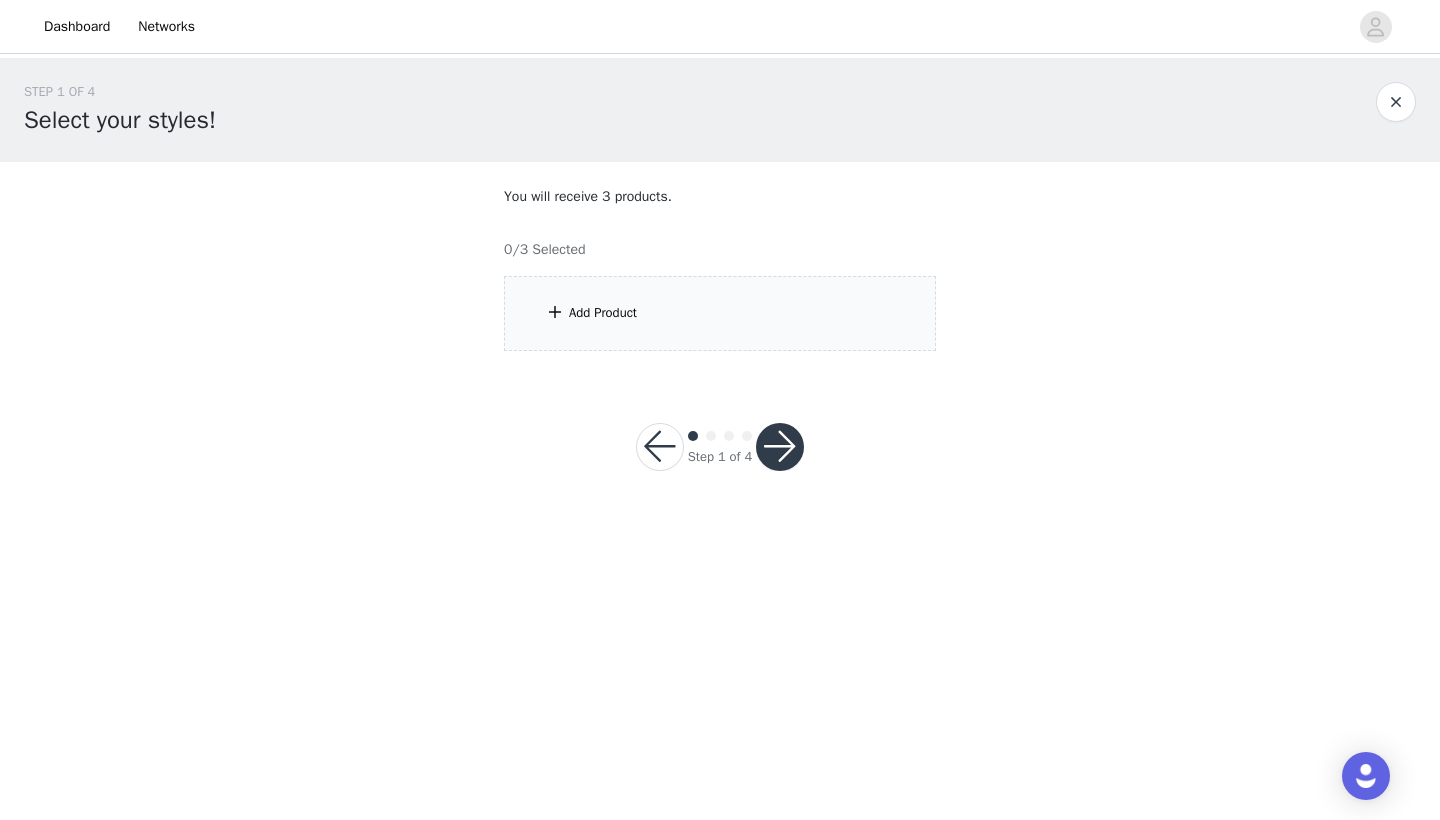 scroll, scrollTop: 0, scrollLeft: 0, axis: both 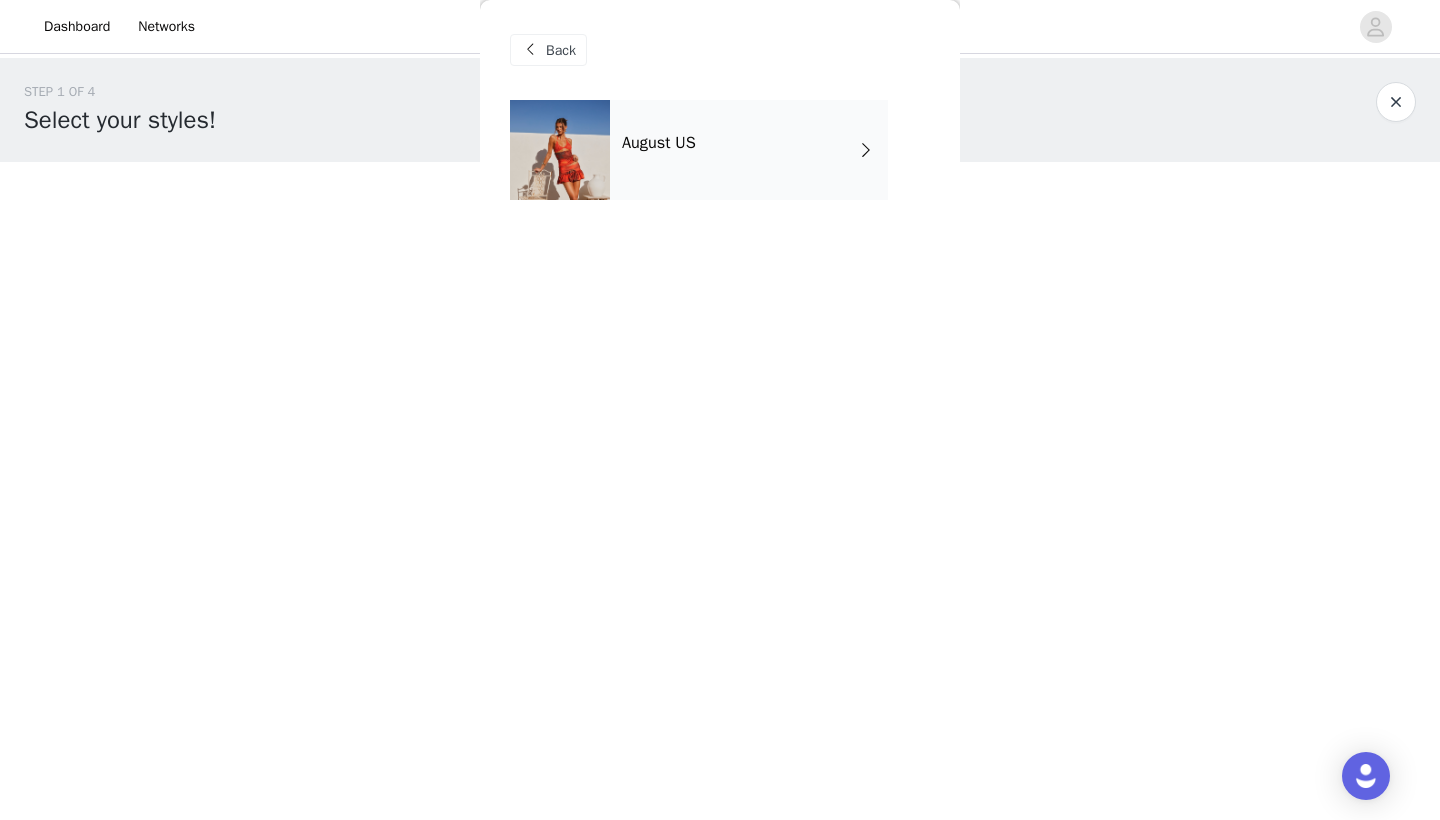 click on "August US" at bounding box center (749, 150) 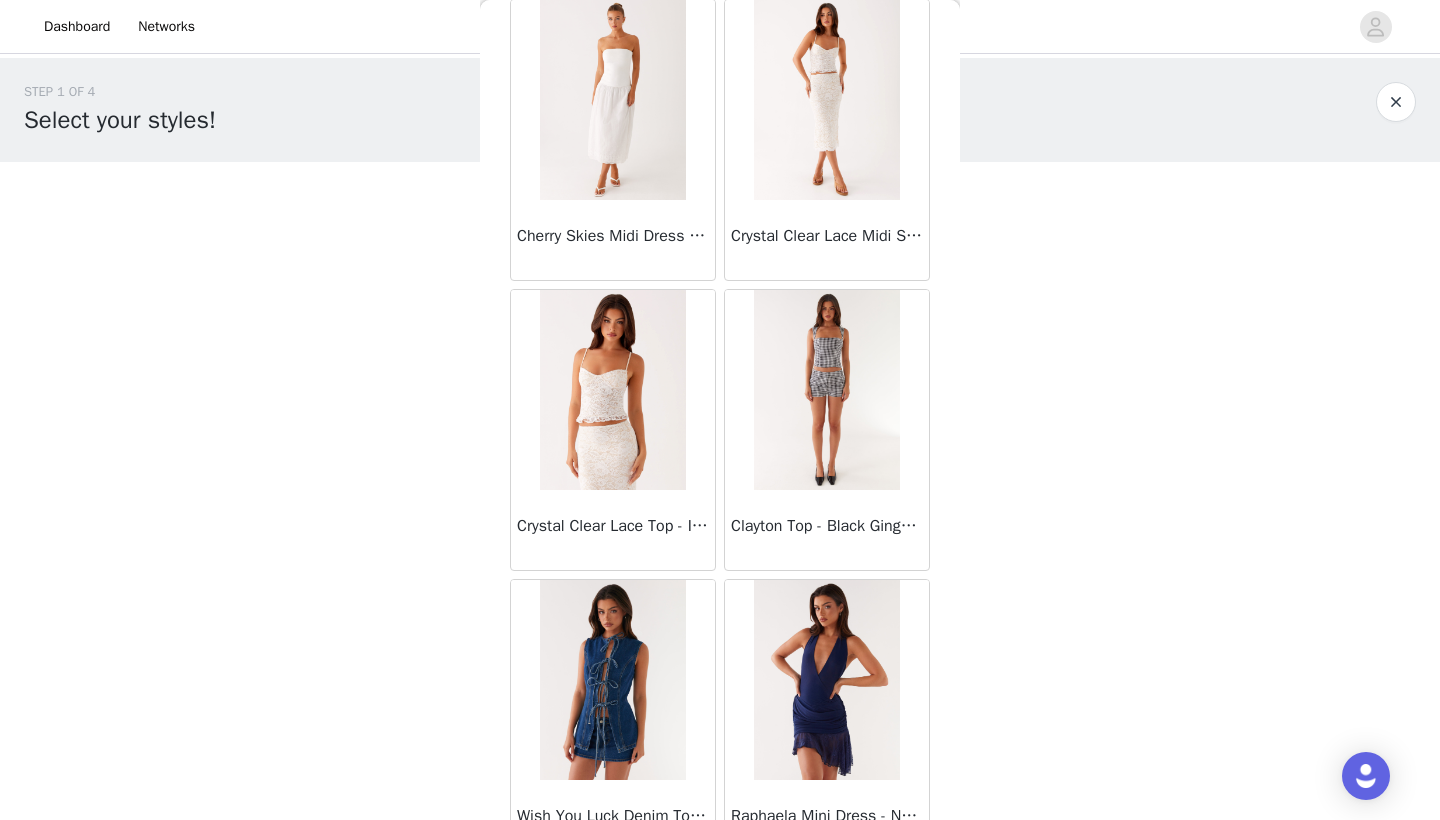 scroll, scrollTop: 1193, scrollLeft: 0, axis: vertical 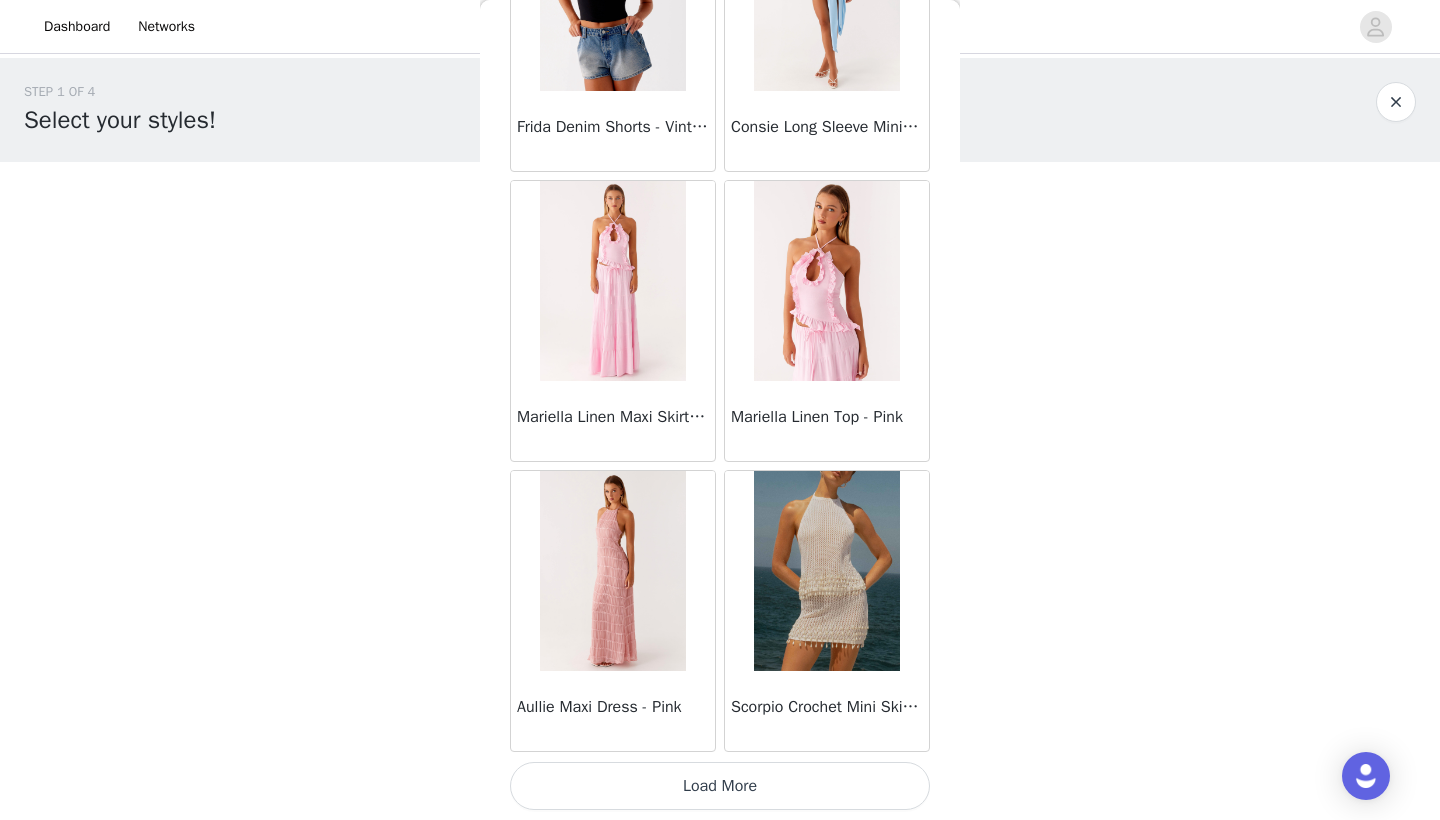 click on "Load More" at bounding box center [720, 786] 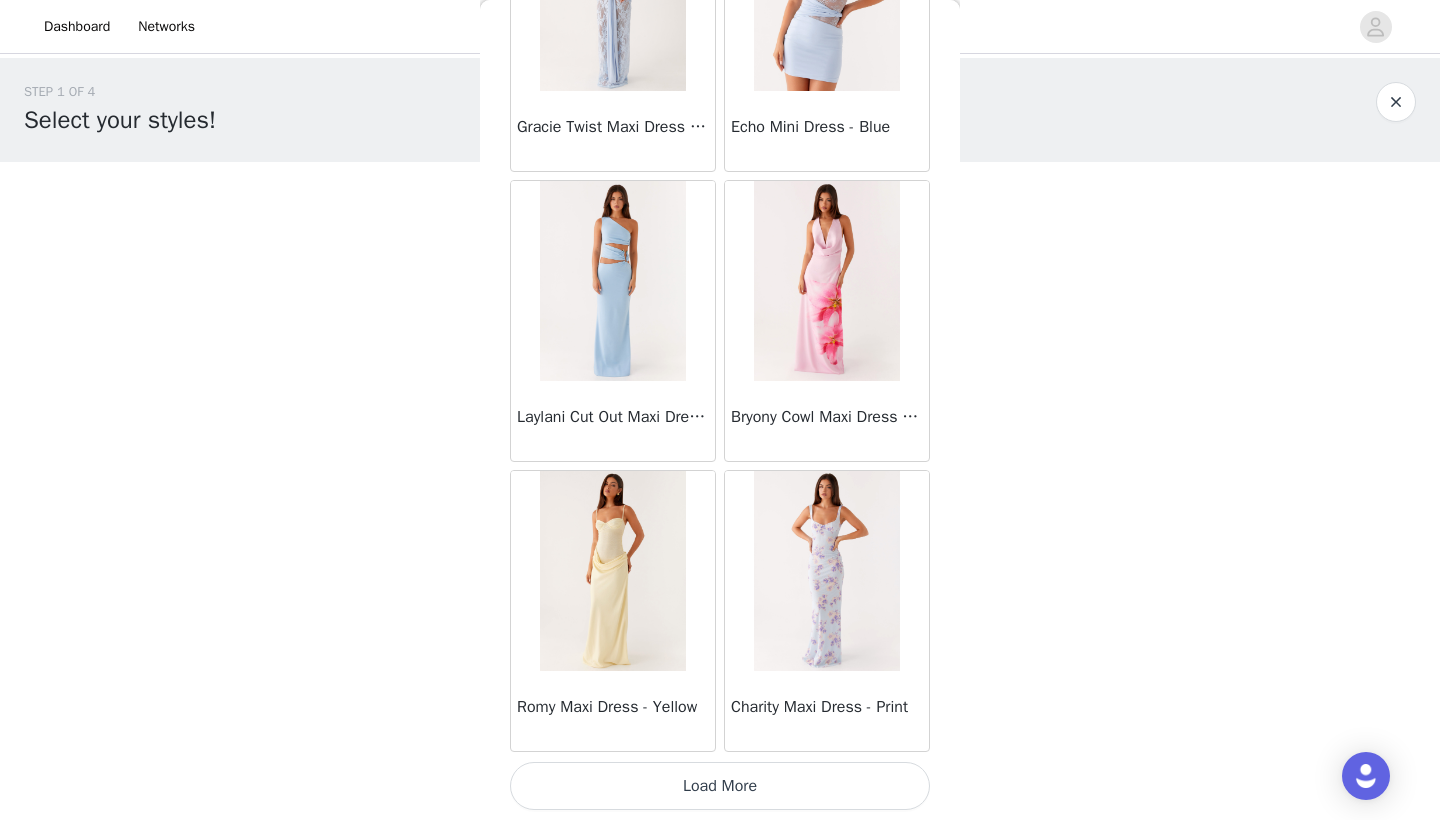 scroll, scrollTop: 5140, scrollLeft: 0, axis: vertical 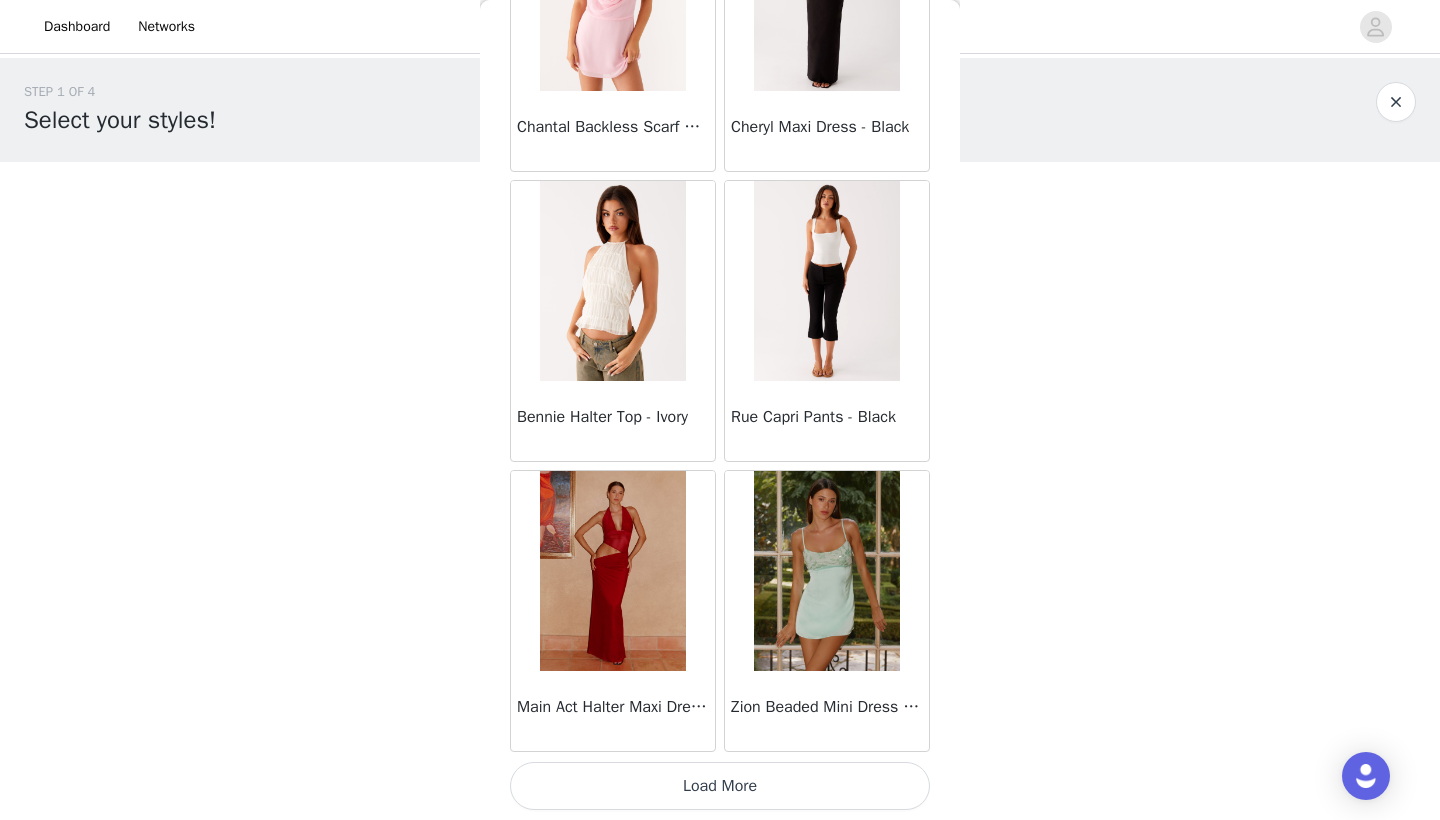 click on "Load More" at bounding box center (720, 786) 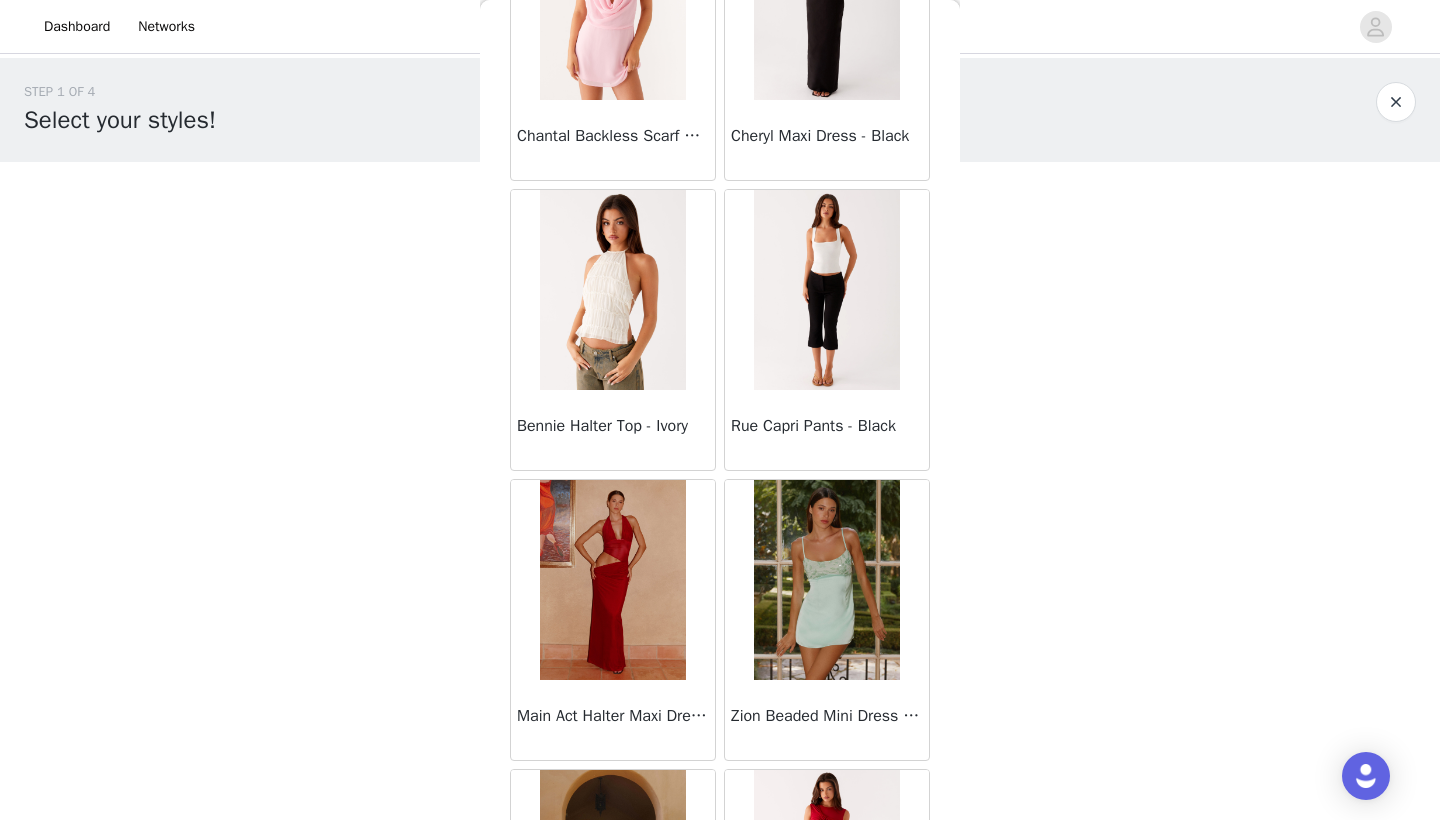 scroll, scrollTop: 0, scrollLeft: 0, axis: both 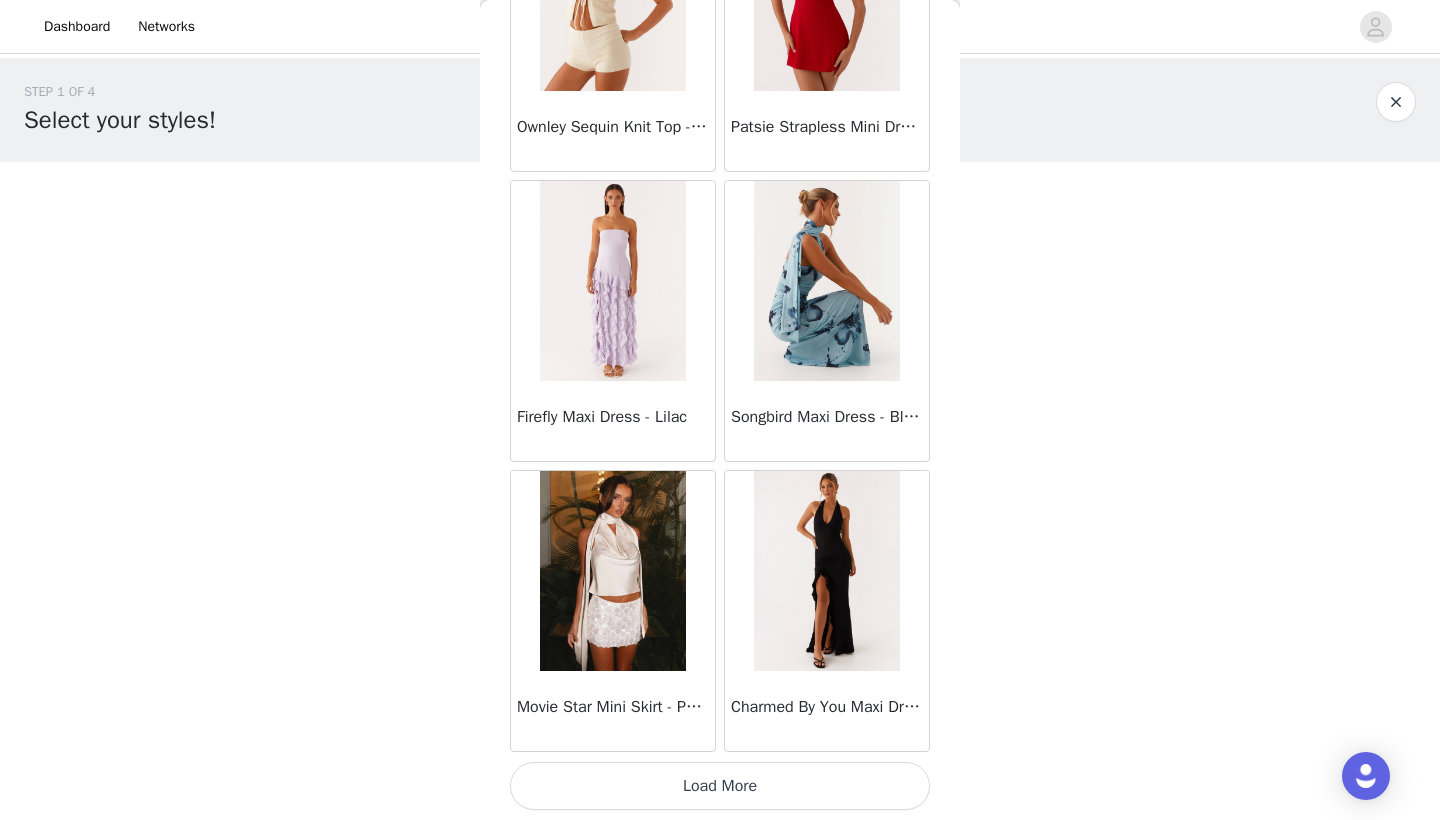 click on "Load More" at bounding box center [720, 786] 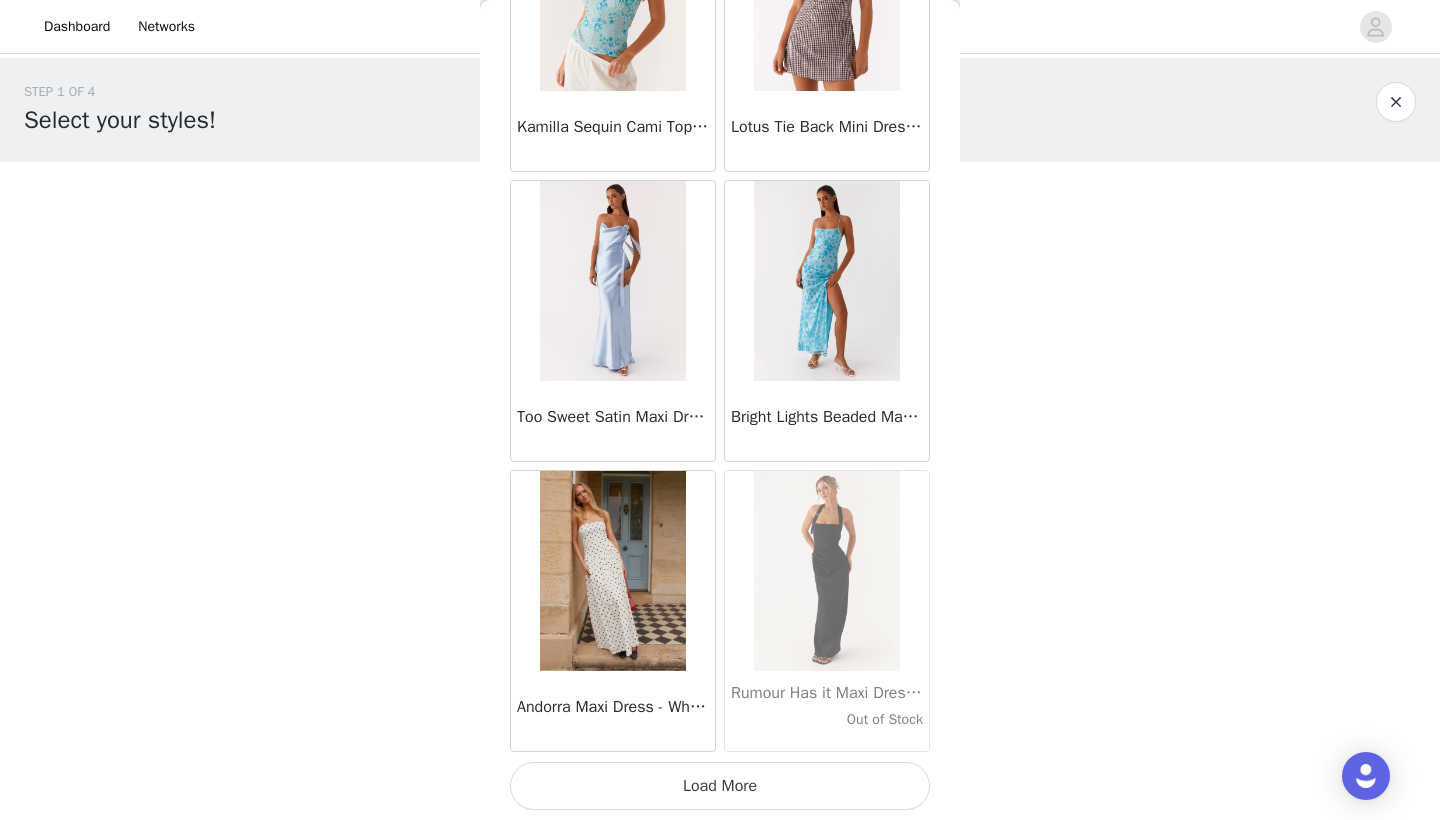 scroll, scrollTop: 13840, scrollLeft: 0, axis: vertical 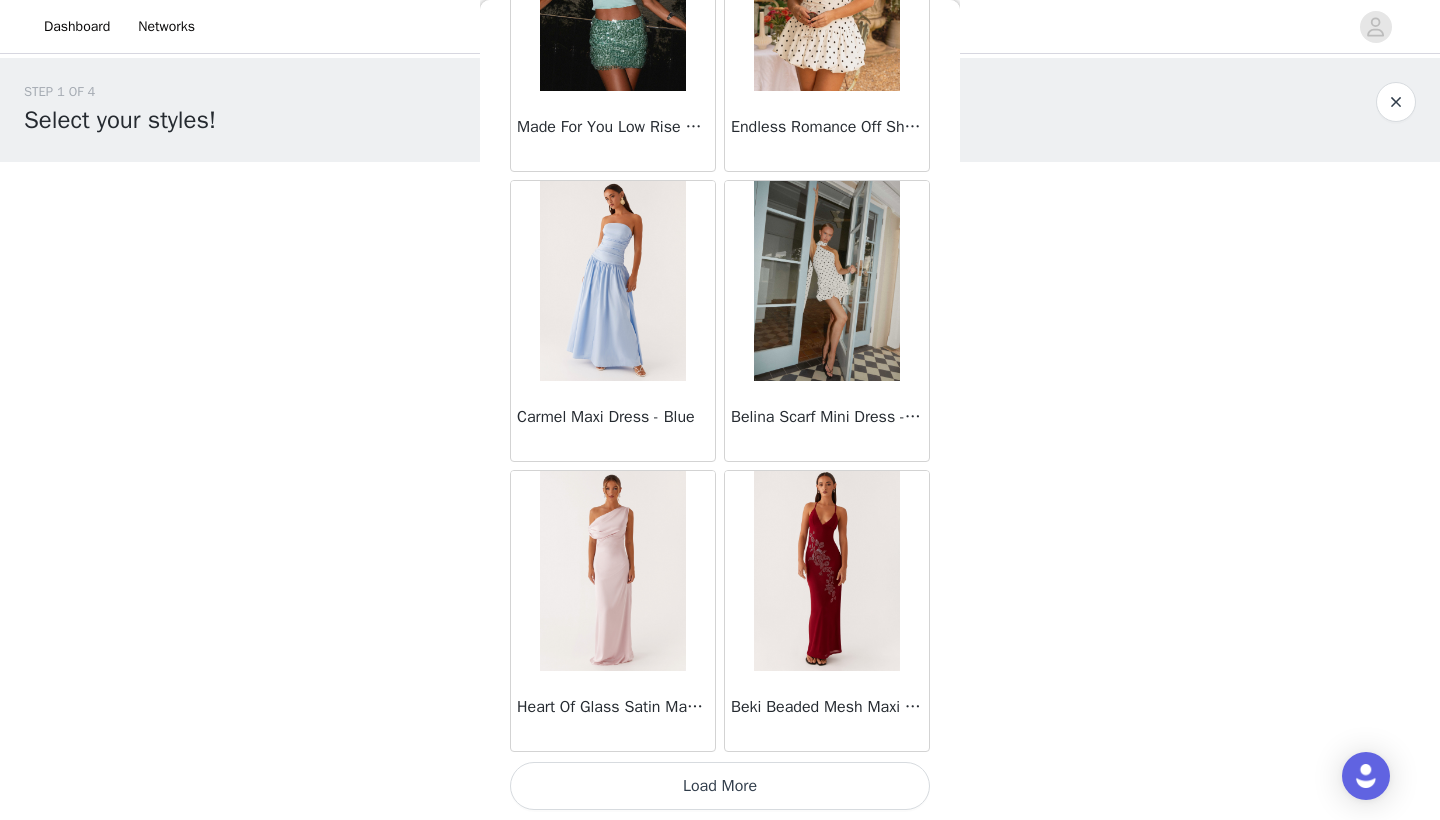 click on "Load More" at bounding box center (720, 786) 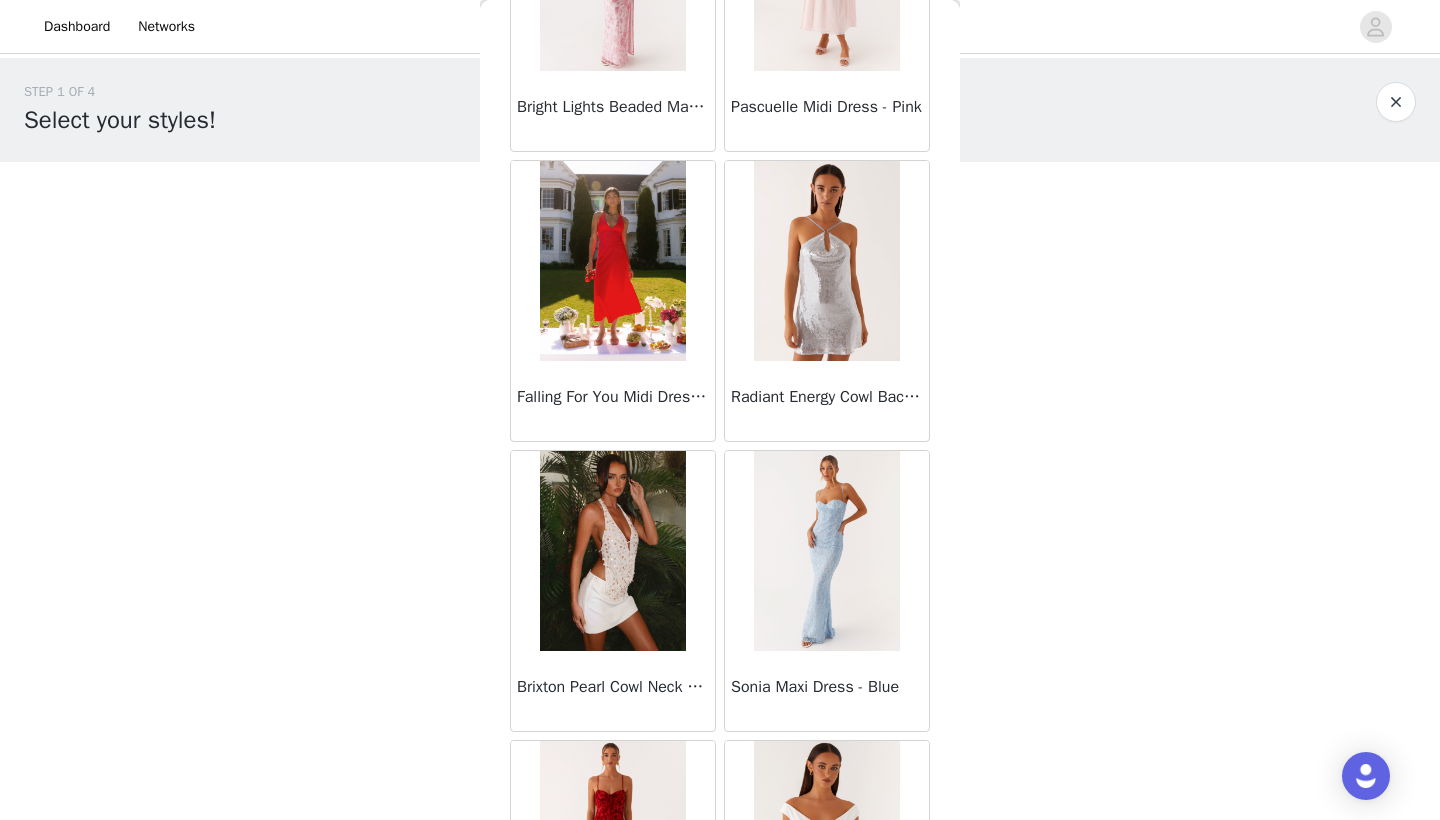 scroll, scrollTop: 18628, scrollLeft: 0, axis: vertical 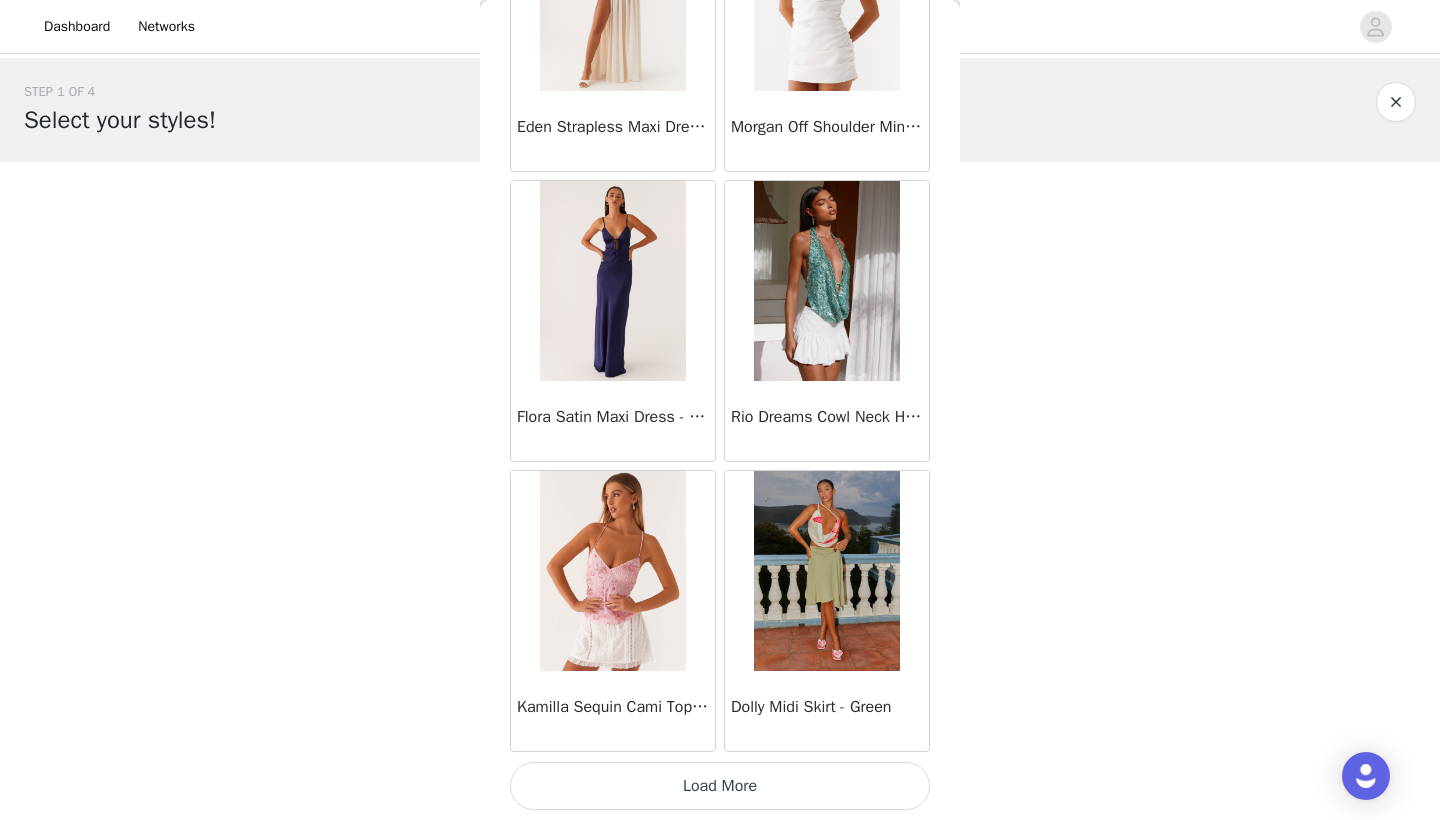 click on "Load More" at bounding box center [720, 786] 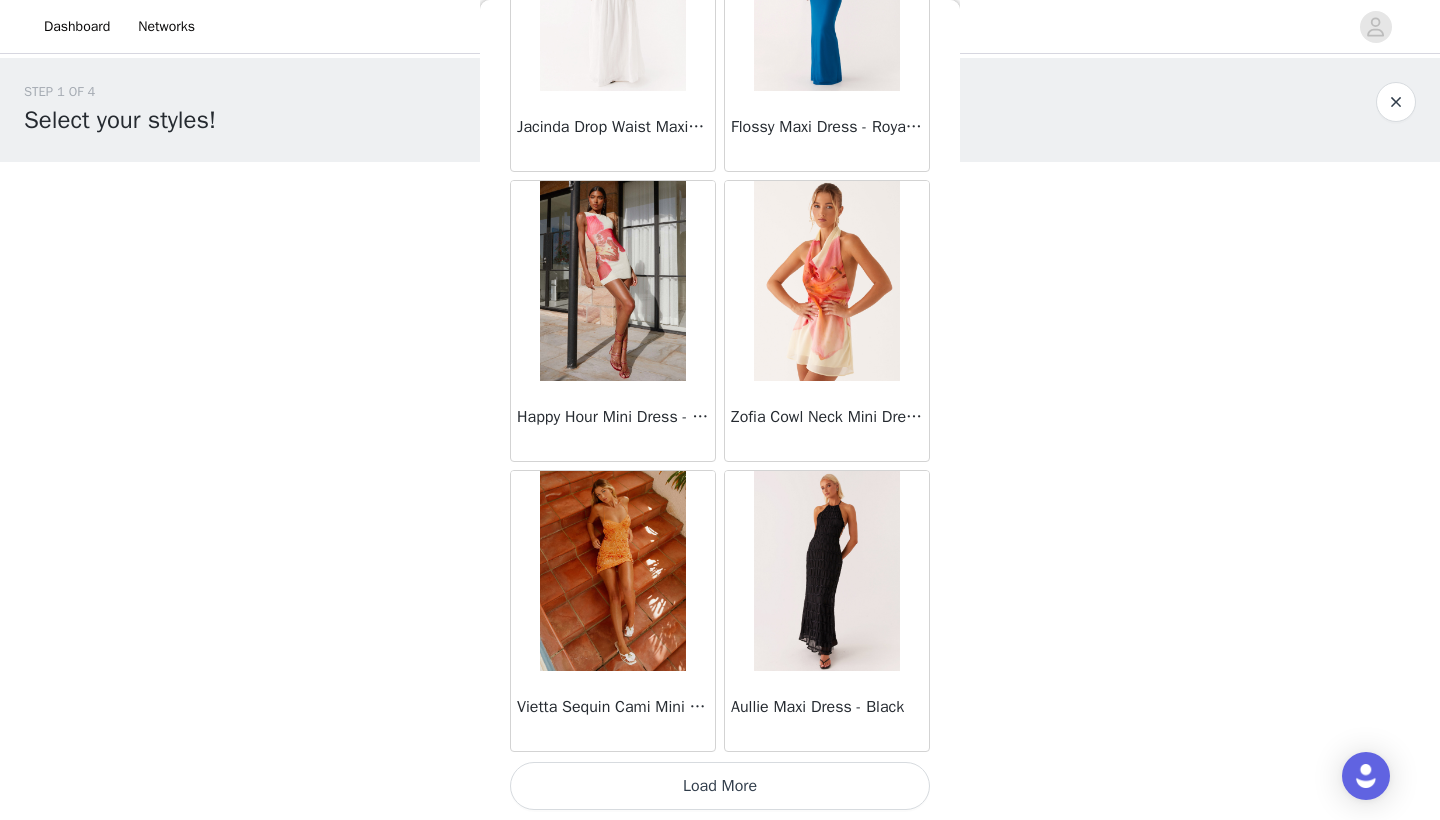 click on "Load More" at bounding box center (720, 786) 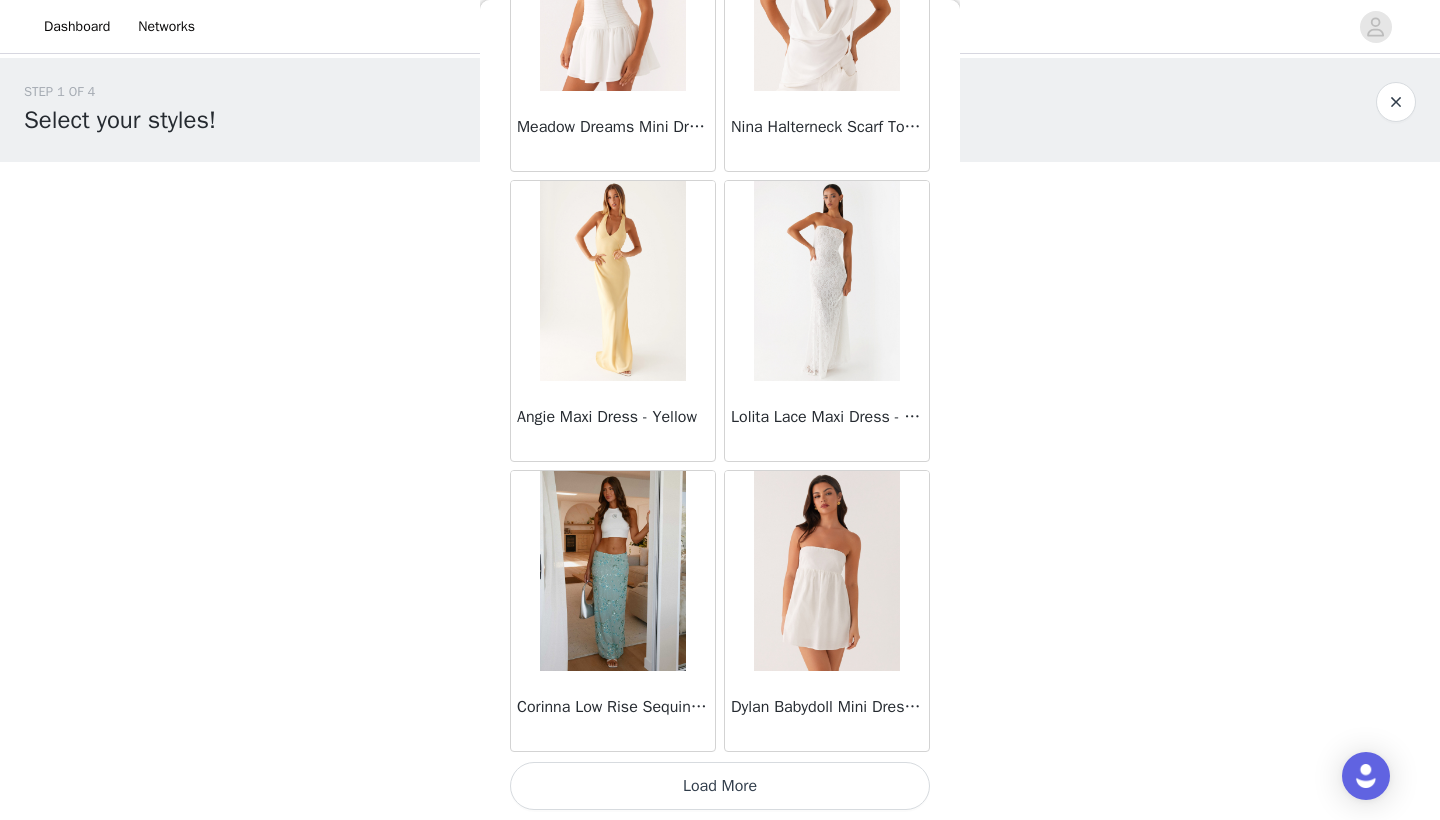 click on "Load More" at bounding box center [720, 786] 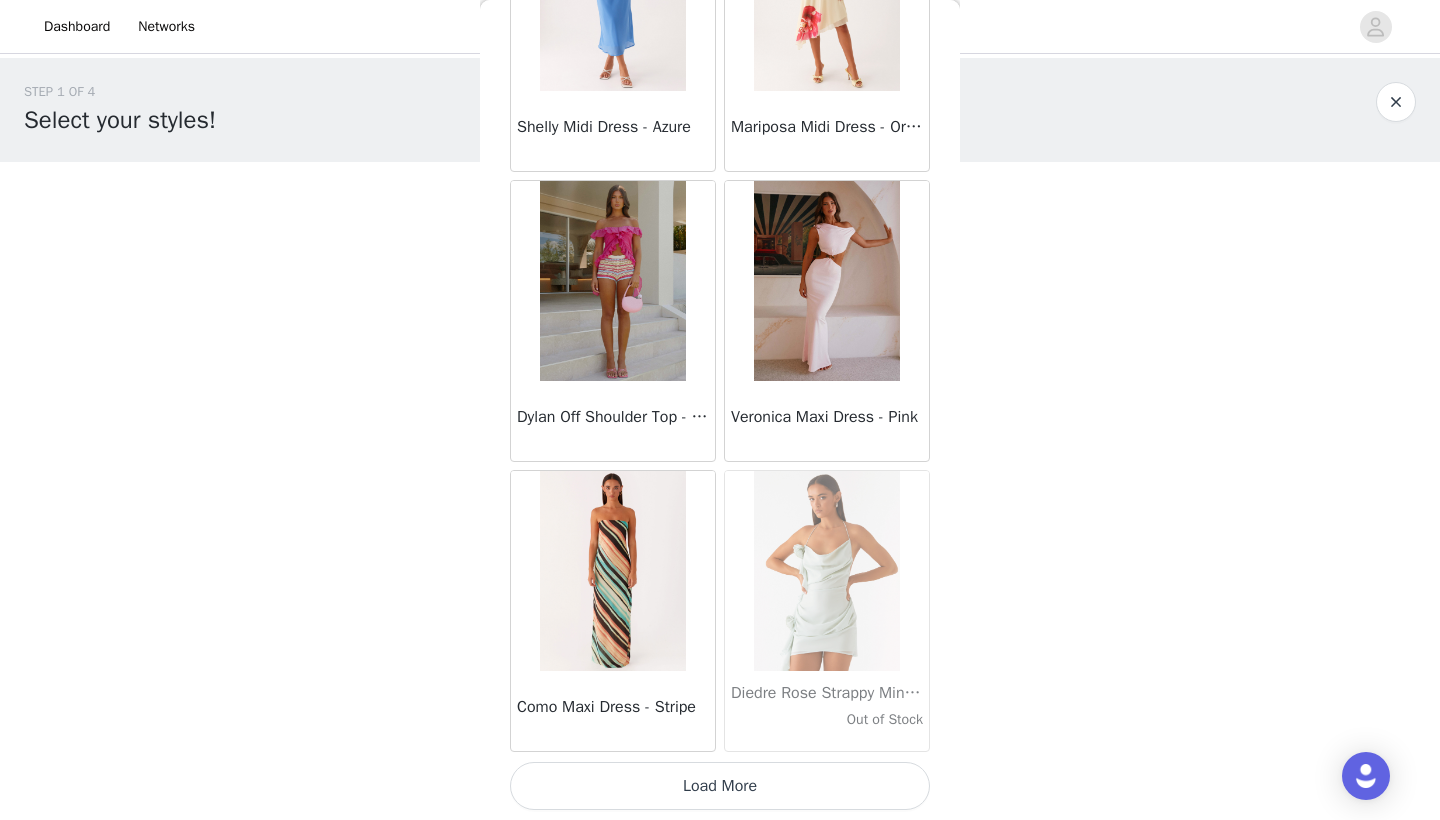 click on "Load More" at bounding box center [720, 786] 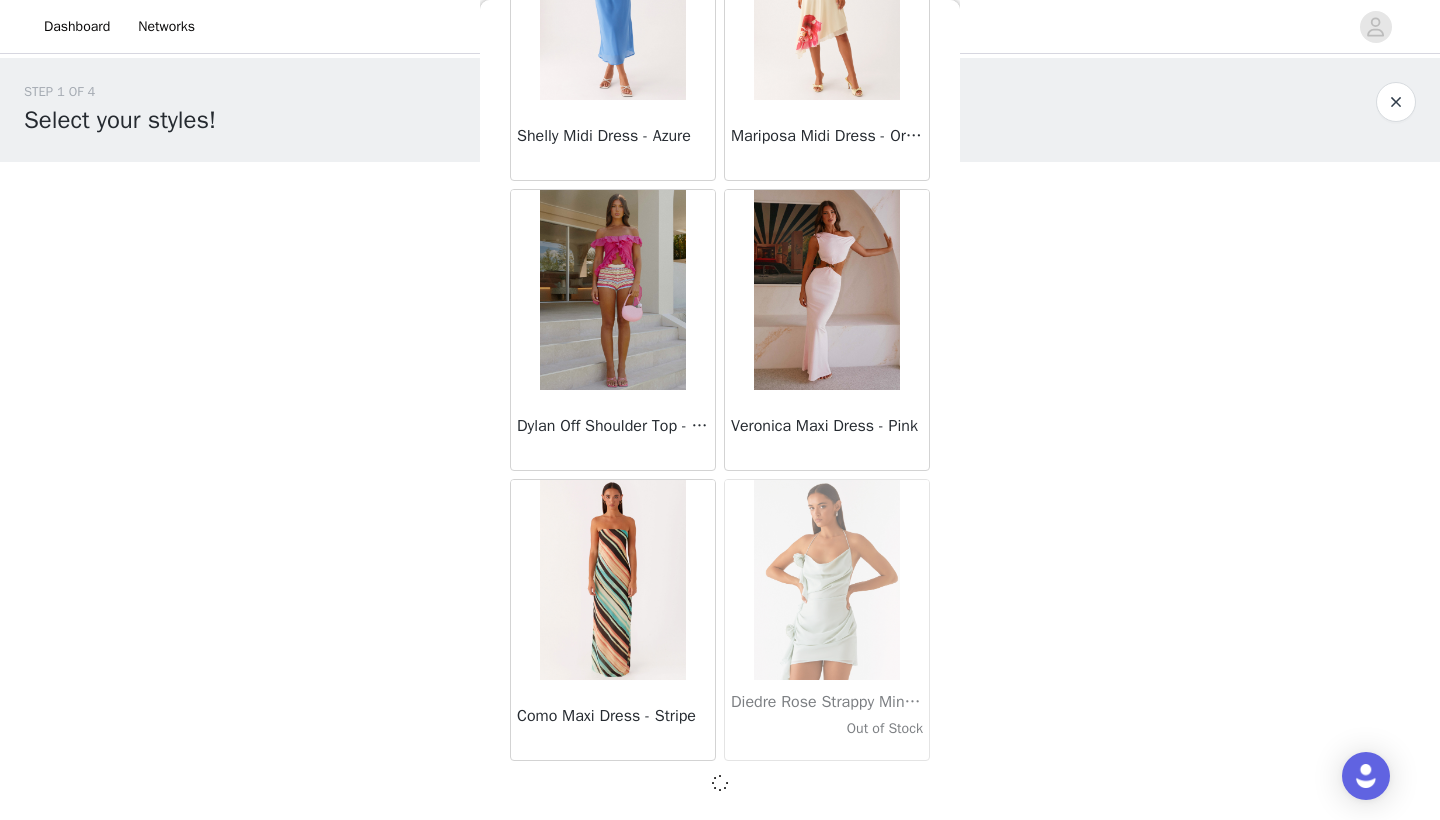 scroll, scrollTop: 28331, scrollLeft: 0, axis: vertical 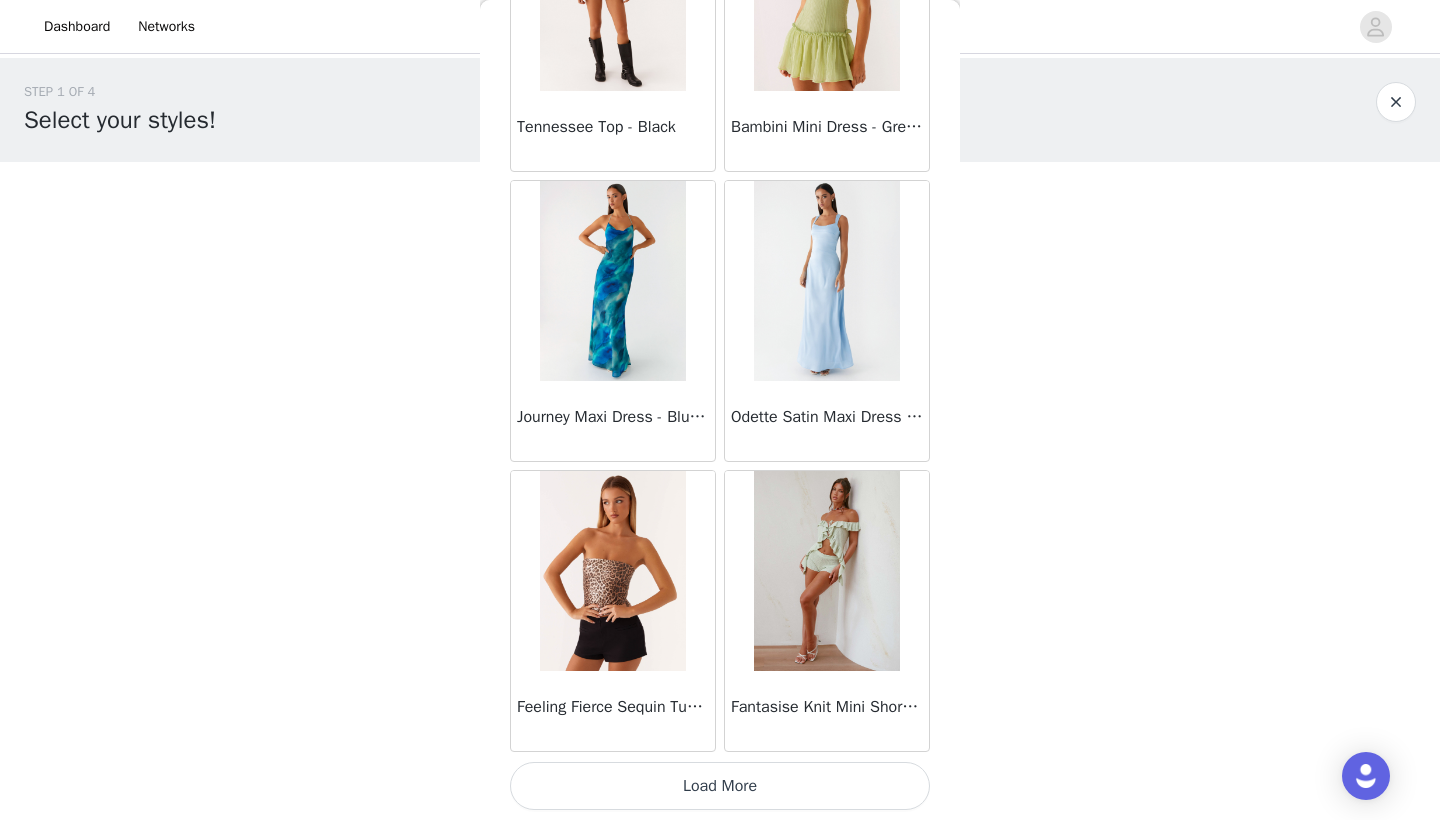 click on "Load More" at bounding box center (720, 786) 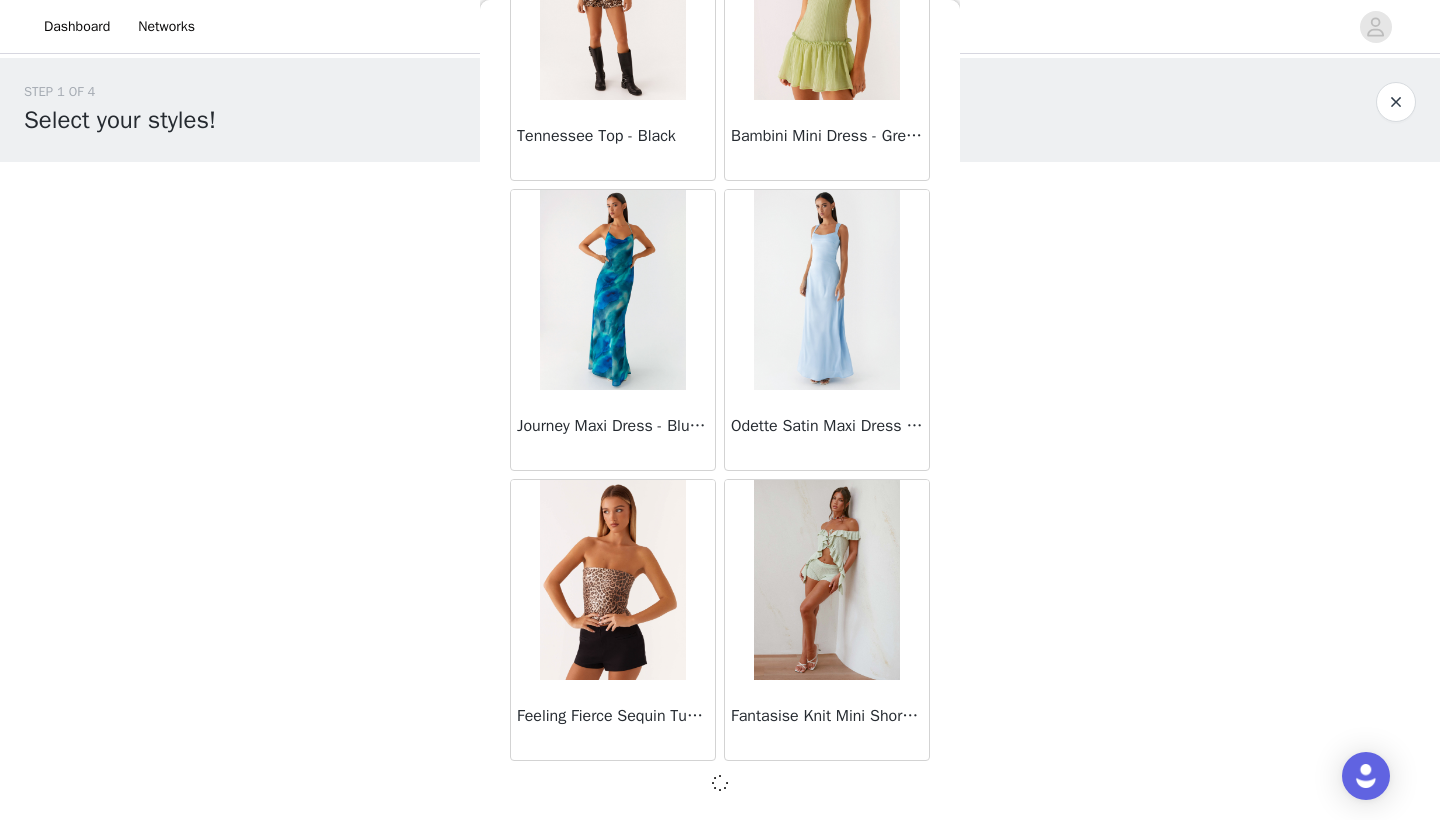 scroll, scrollTop: 31231, scrollLeft: 0, axis: vertical 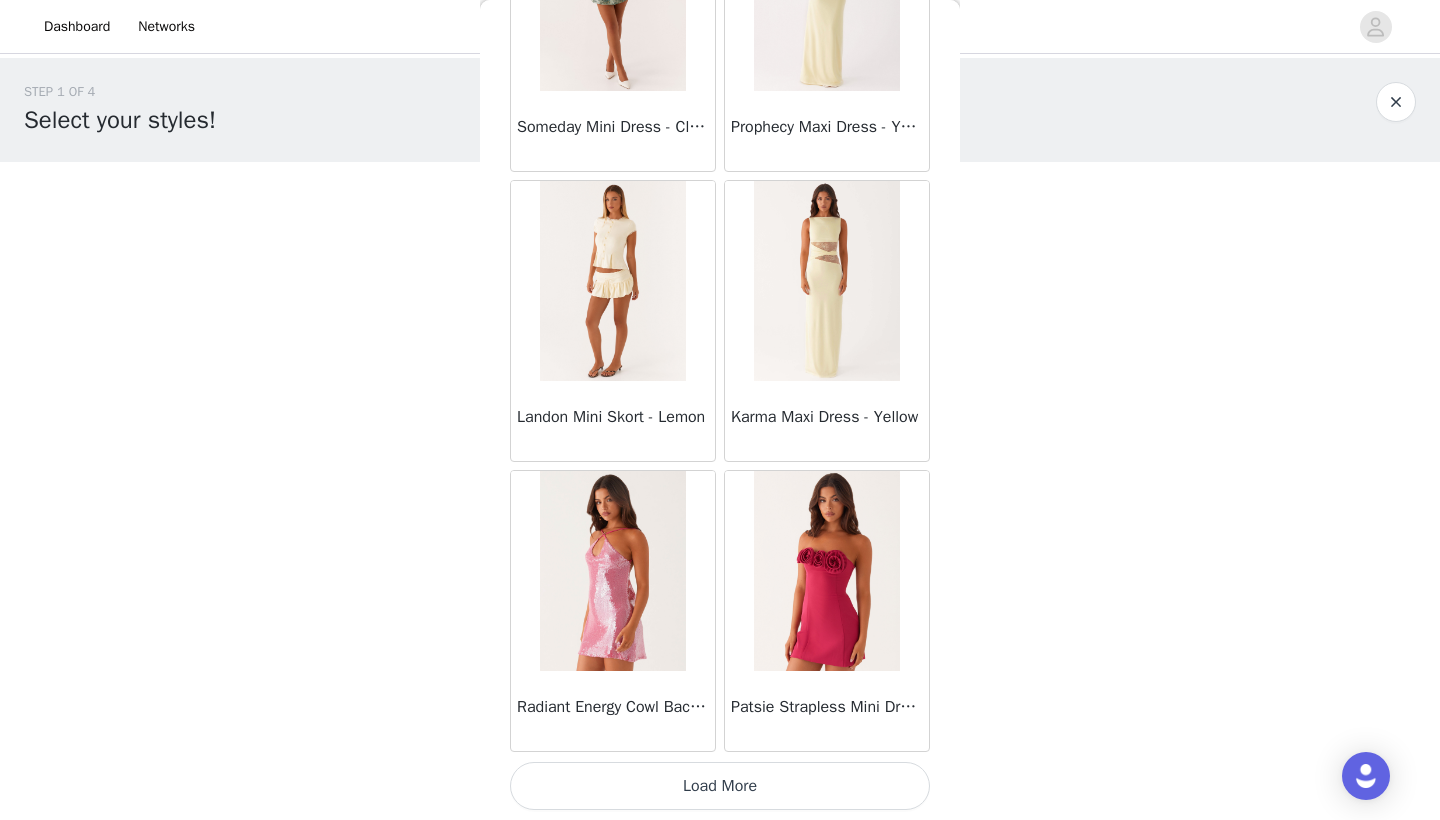 click on "Load More" at bounding box center (720, 786) 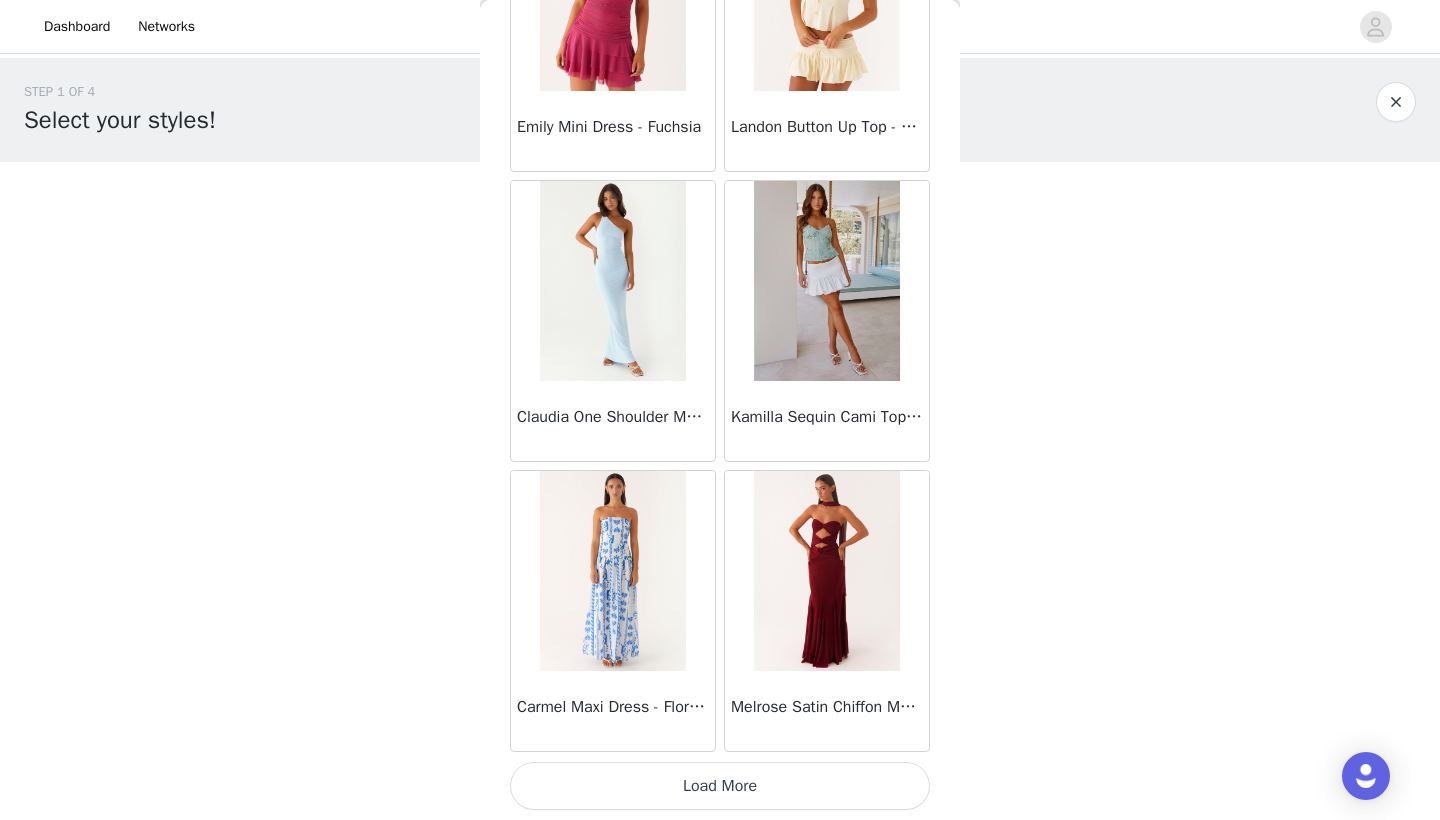 click on "Load More" at bounding box center (720, 786) 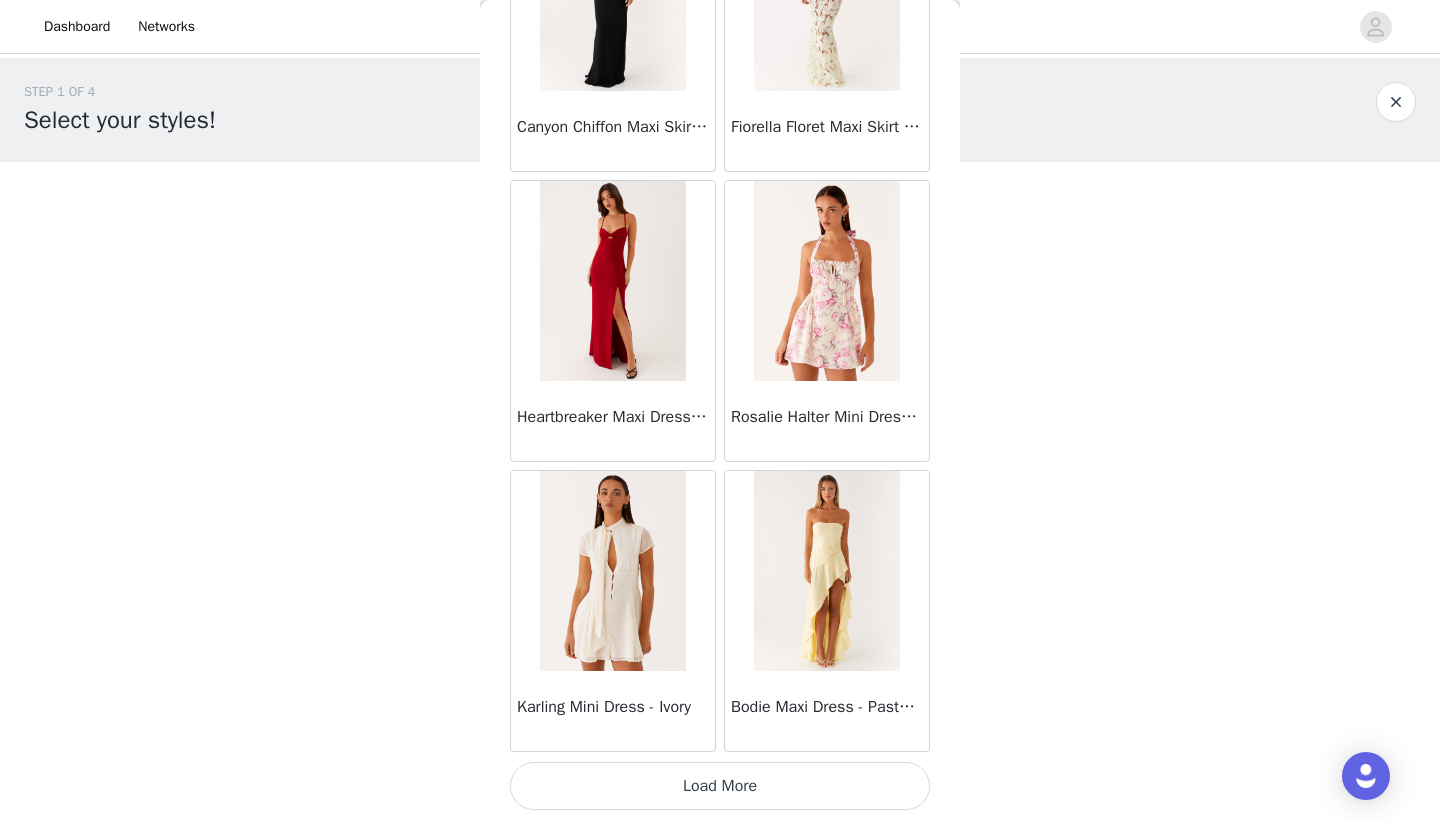 click on "Load More" at bounding box center (720, 786) 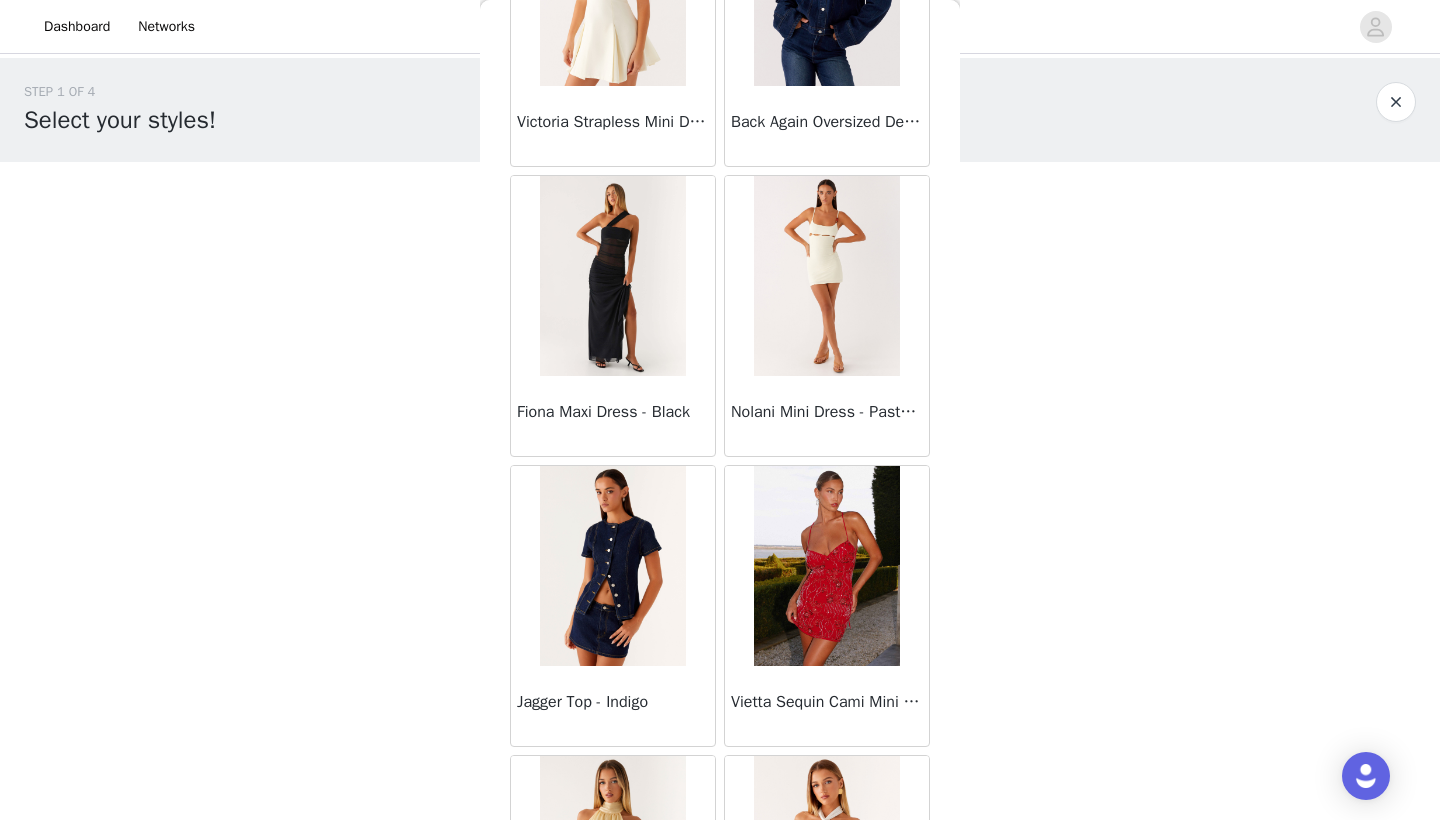 scroll, scrollTop: 41512, scrollLeft: 0, axis: vertical 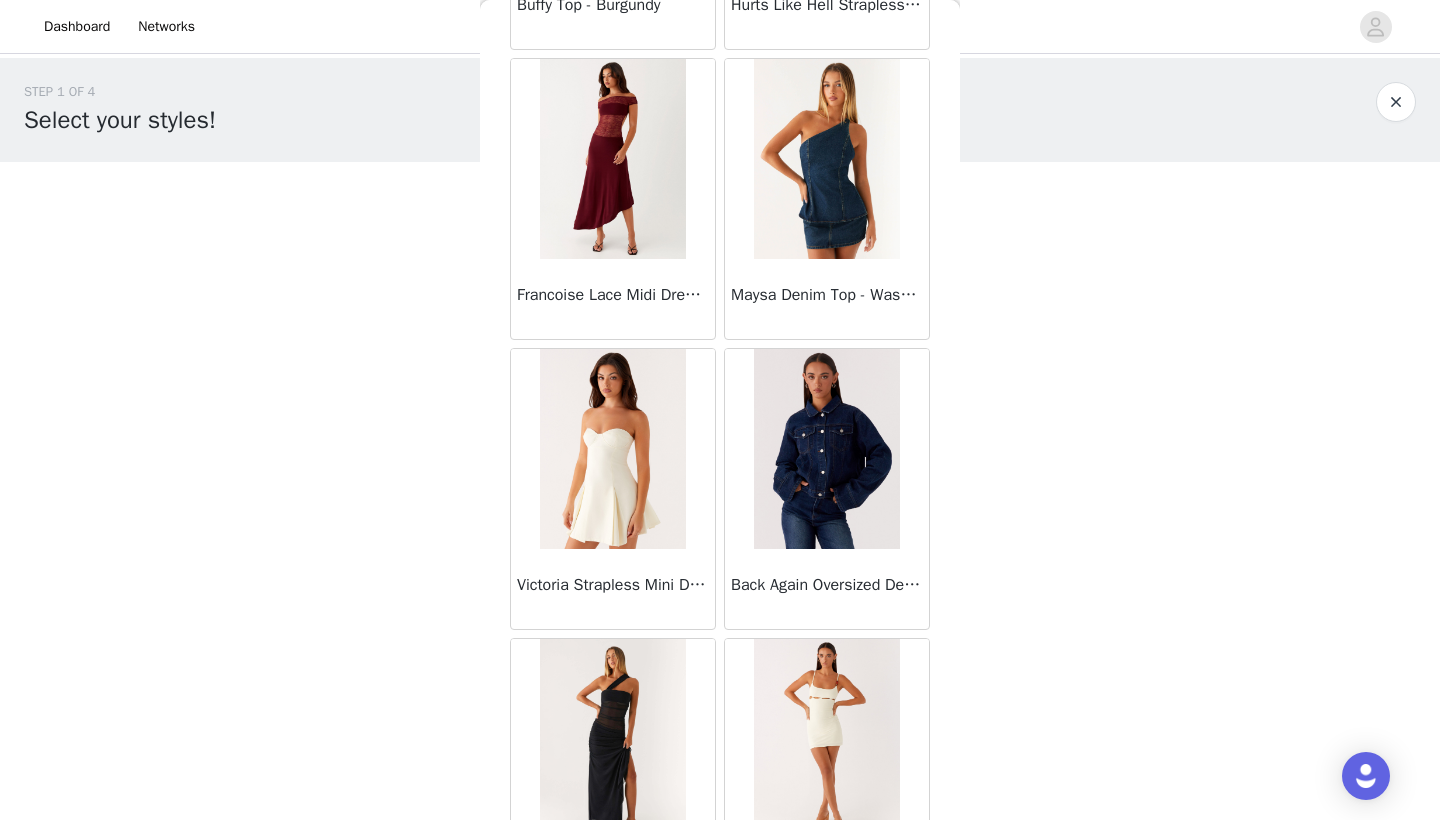 click at bounding box center (826, 449) 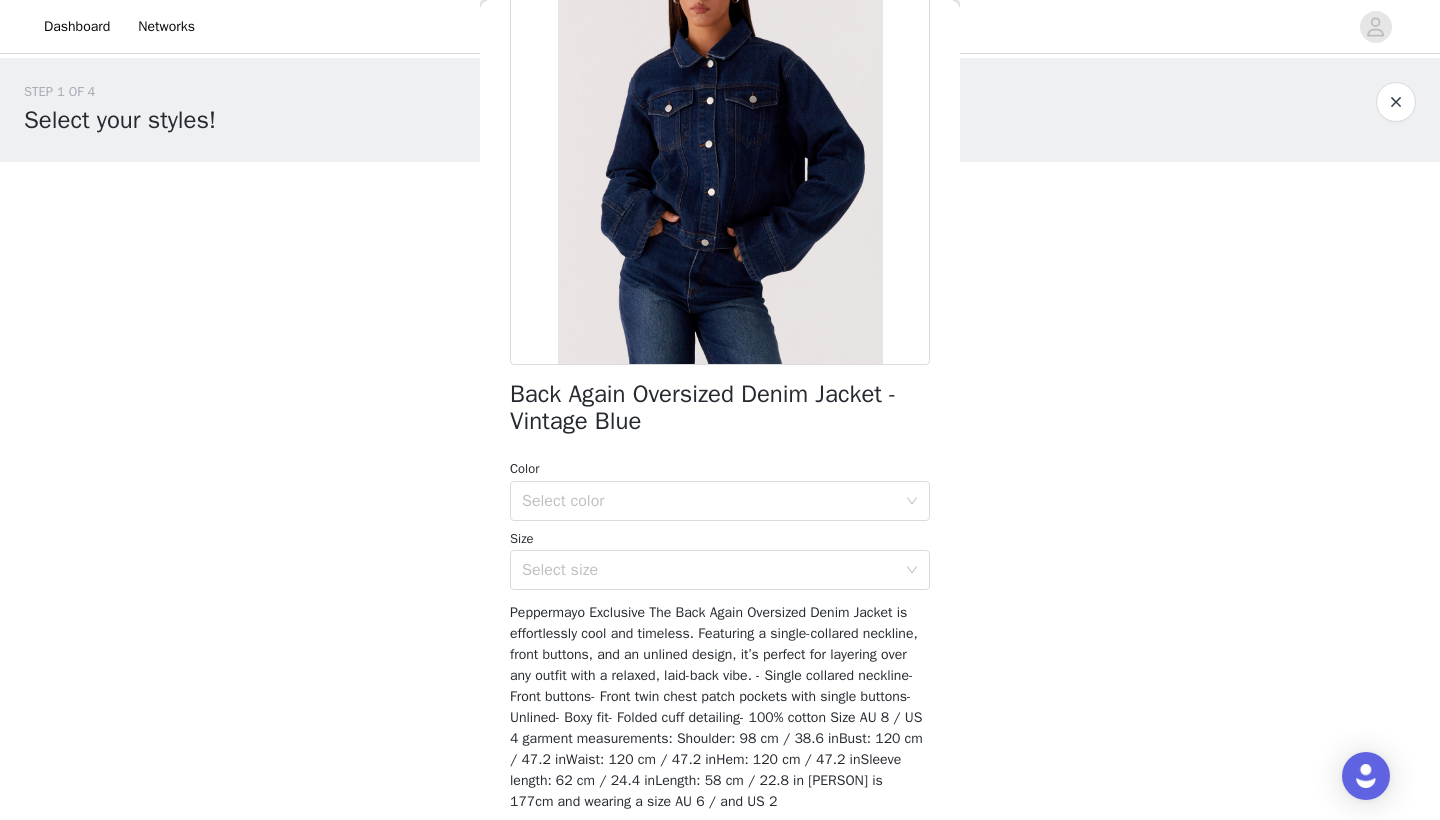 scroll, scrollTop: 171, scrollLeft: 0, axis: vertical 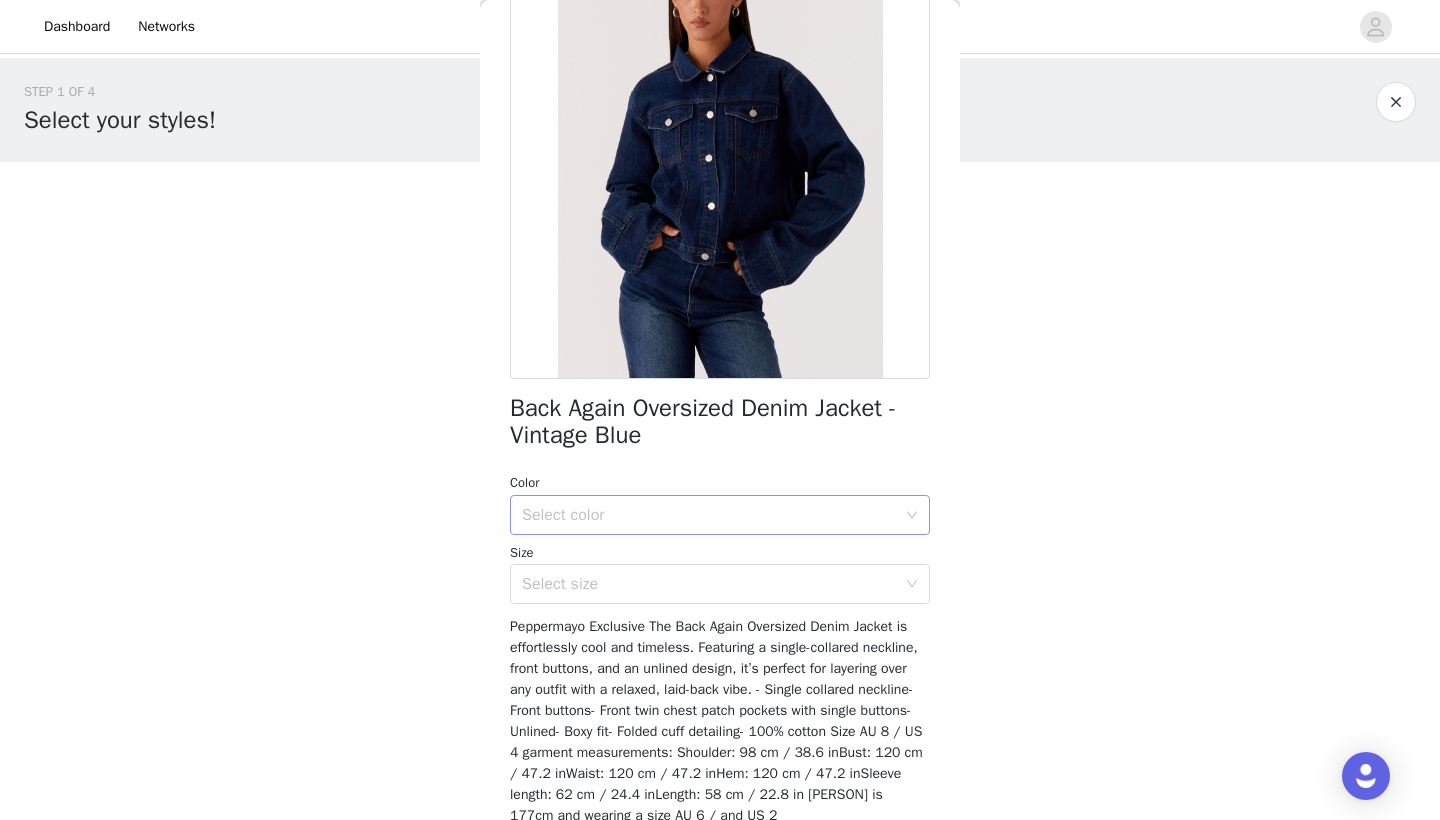 click on "Select color" at bounding box center [720, 515] 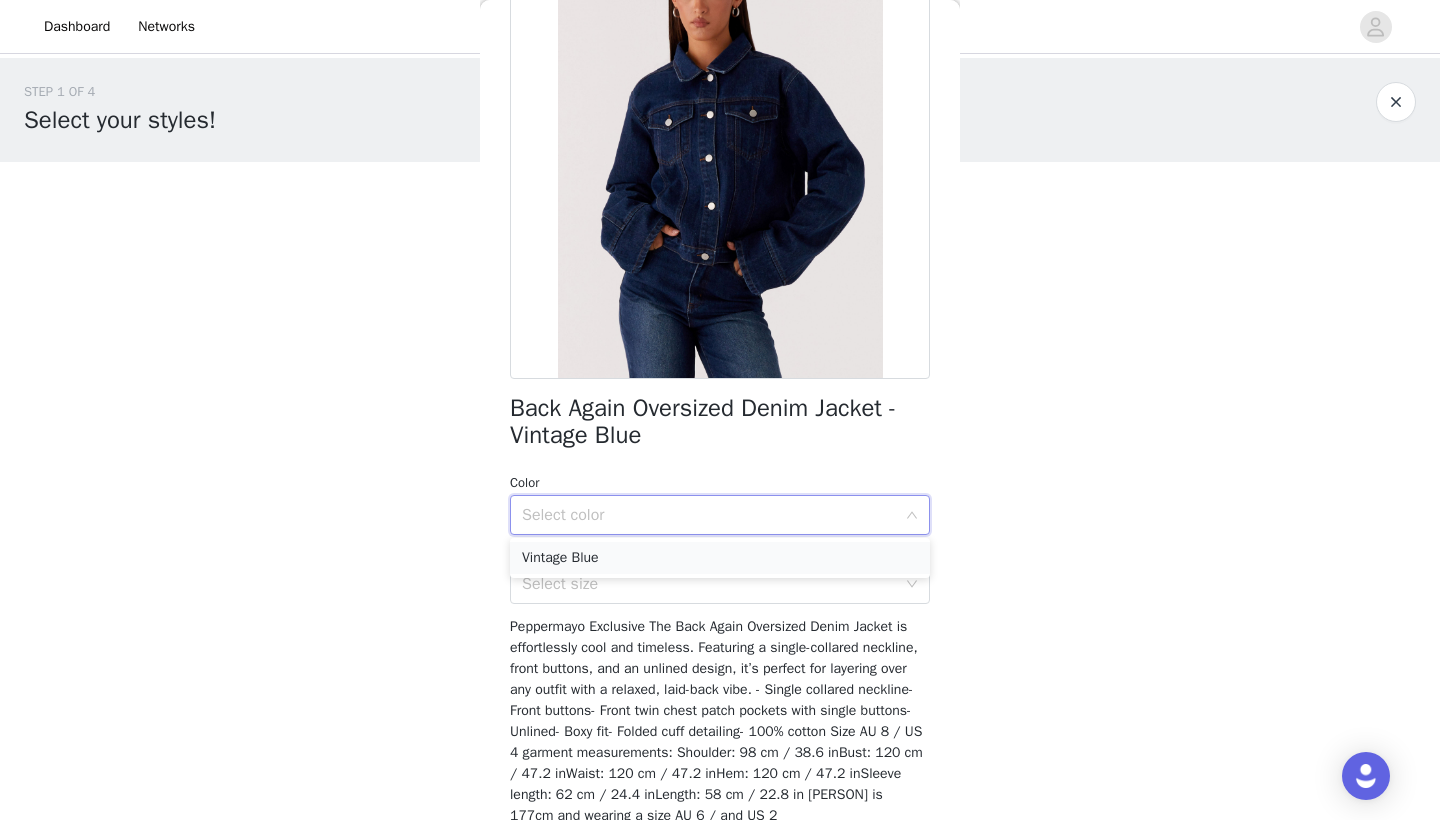 click on "Vintage Blue" at bounding box center (720, 558) 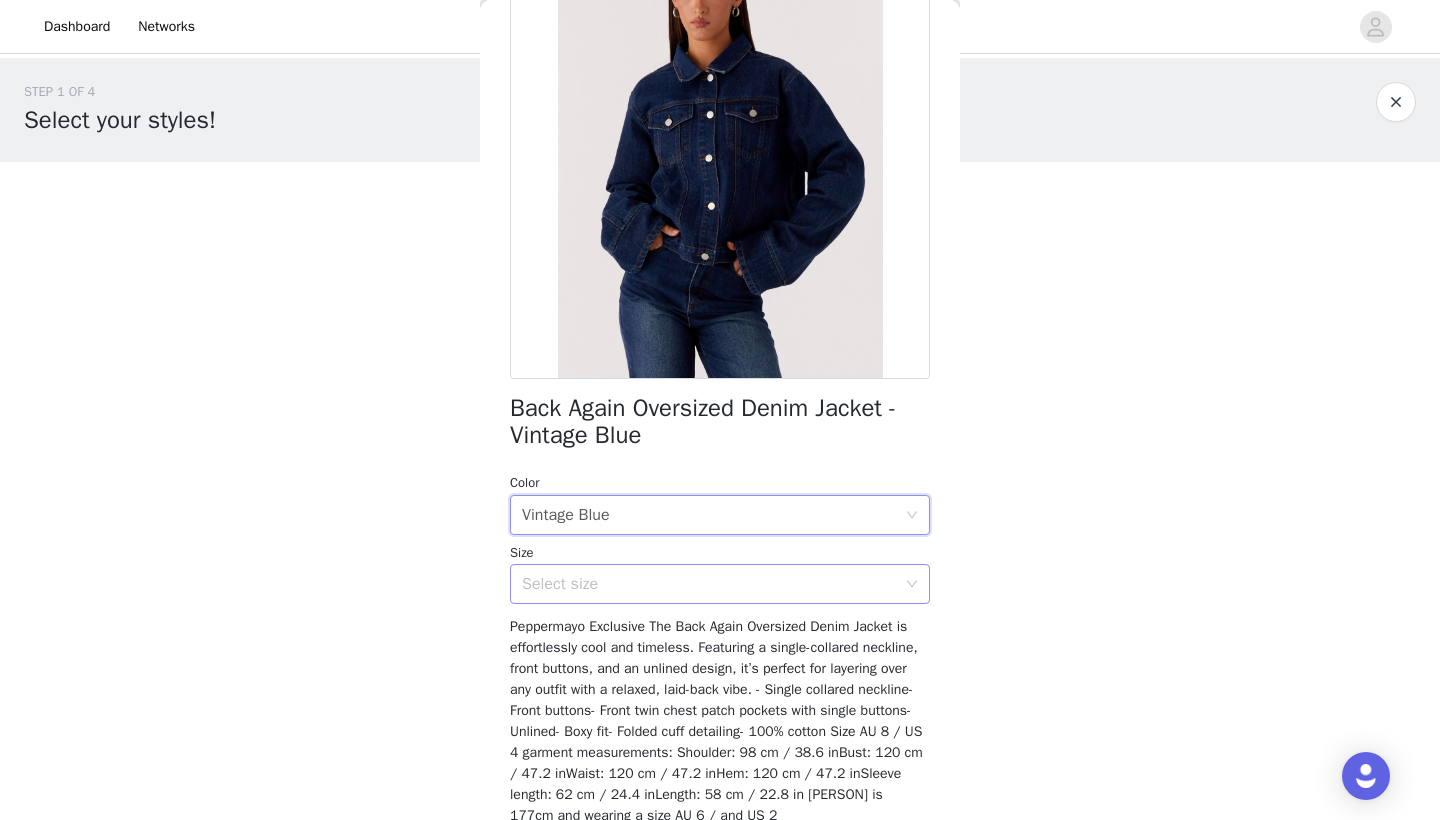 click on "Select size" at bounding box center (709, 584) 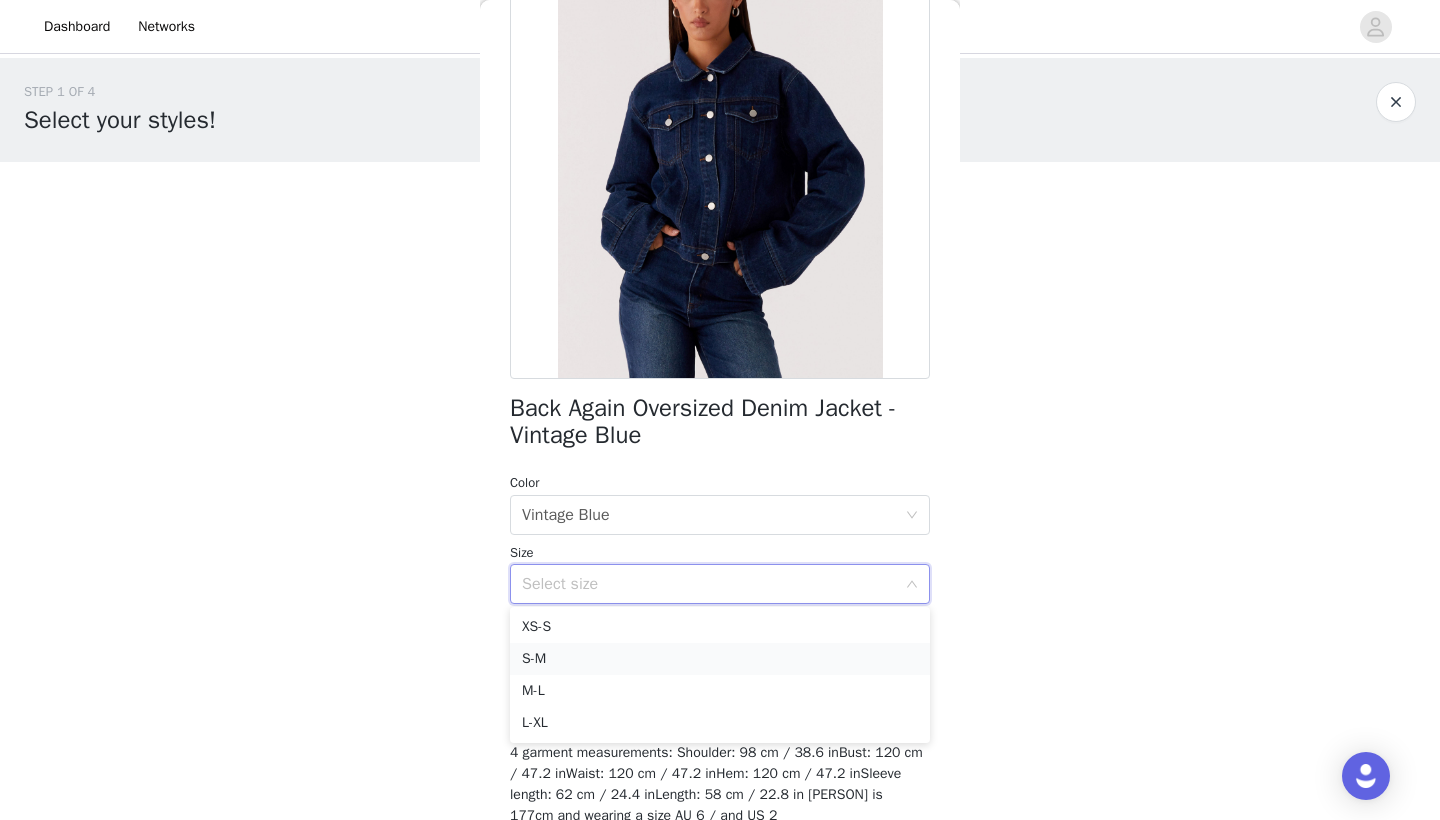 click on "S-M" at bounding box center (720, 659) 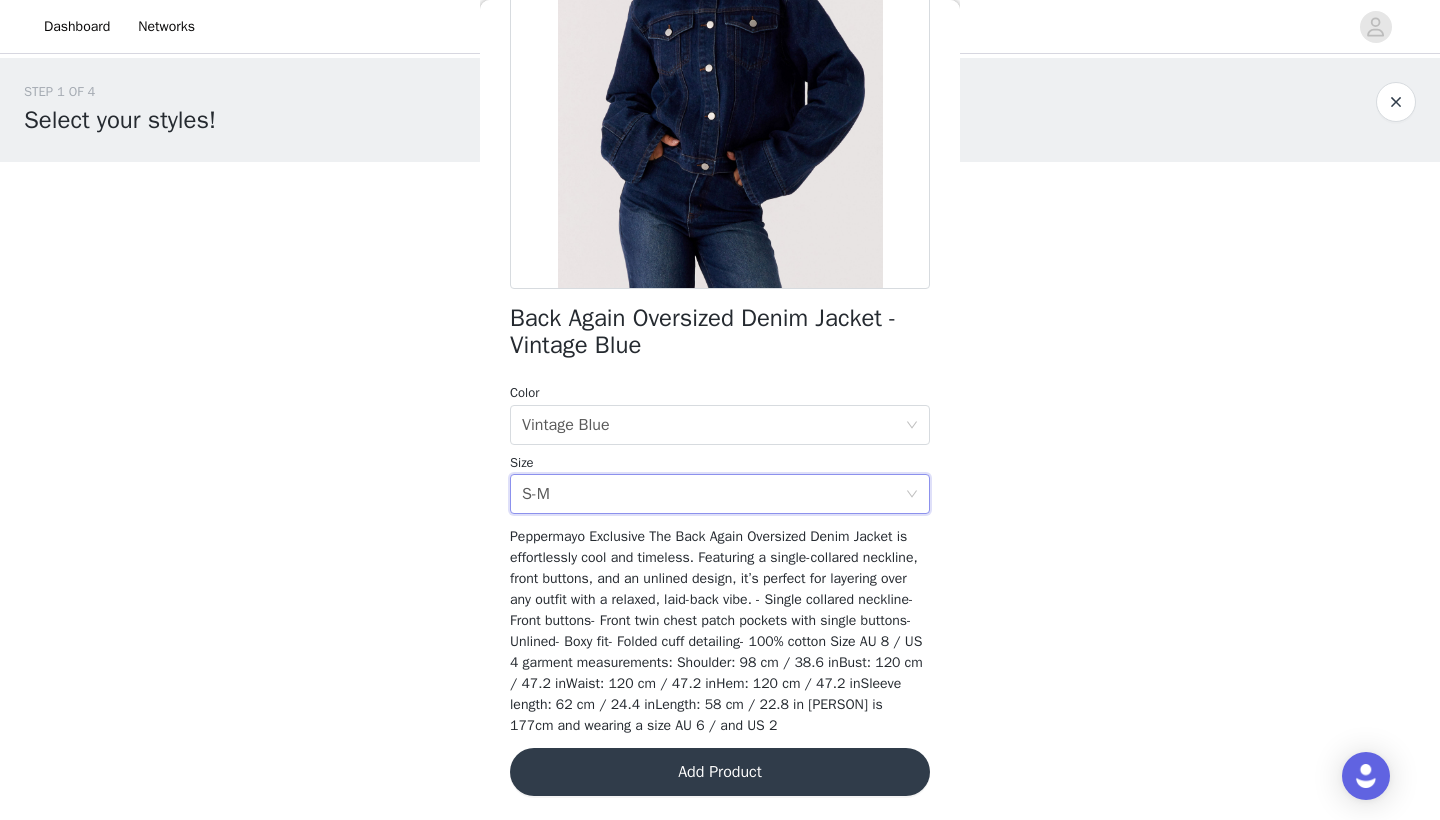 scroll, scrollTop: 281, scrollLeft: 0, axis: vertical 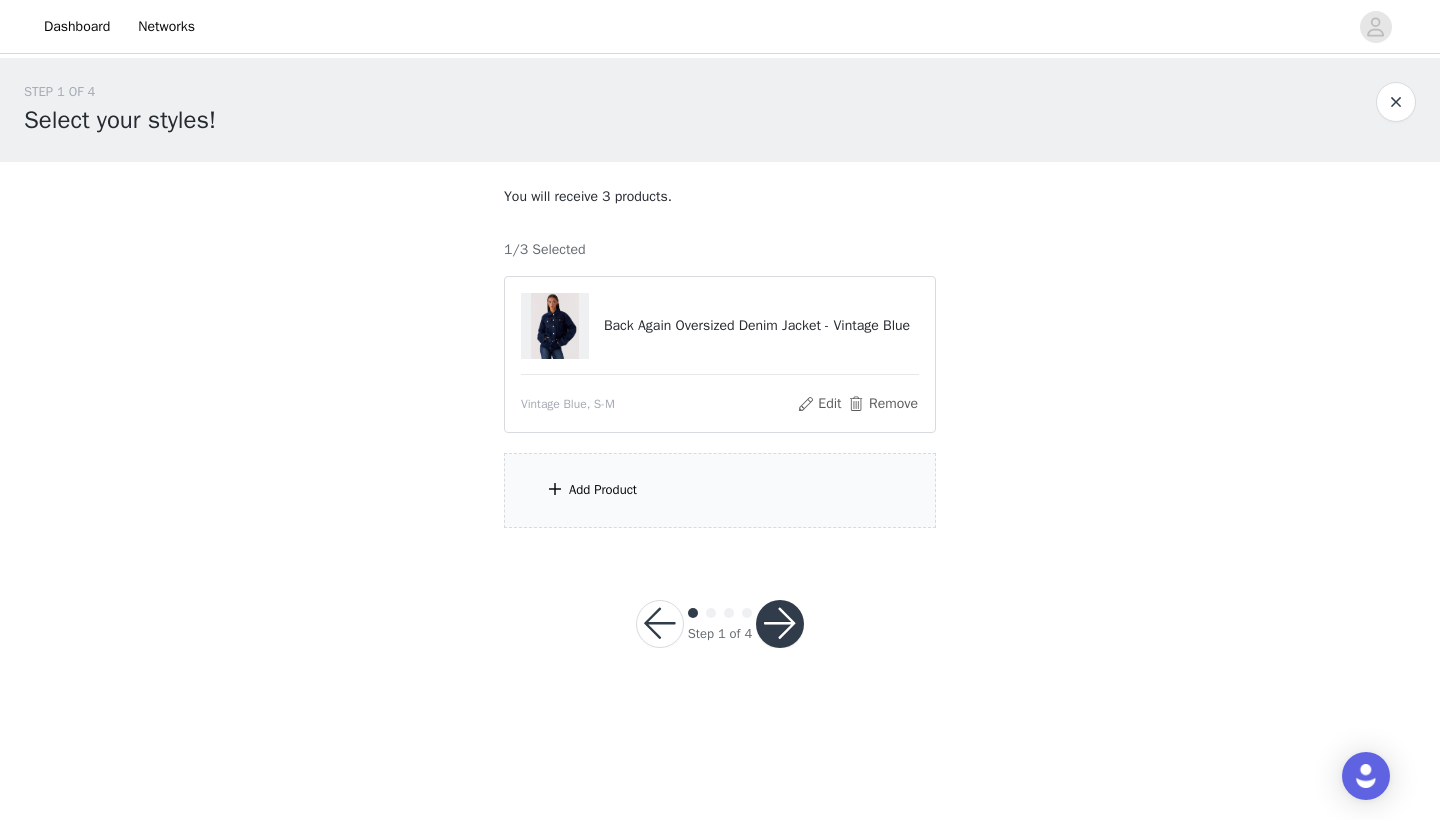 click on "Add Product" at bounding box center [720, 490] 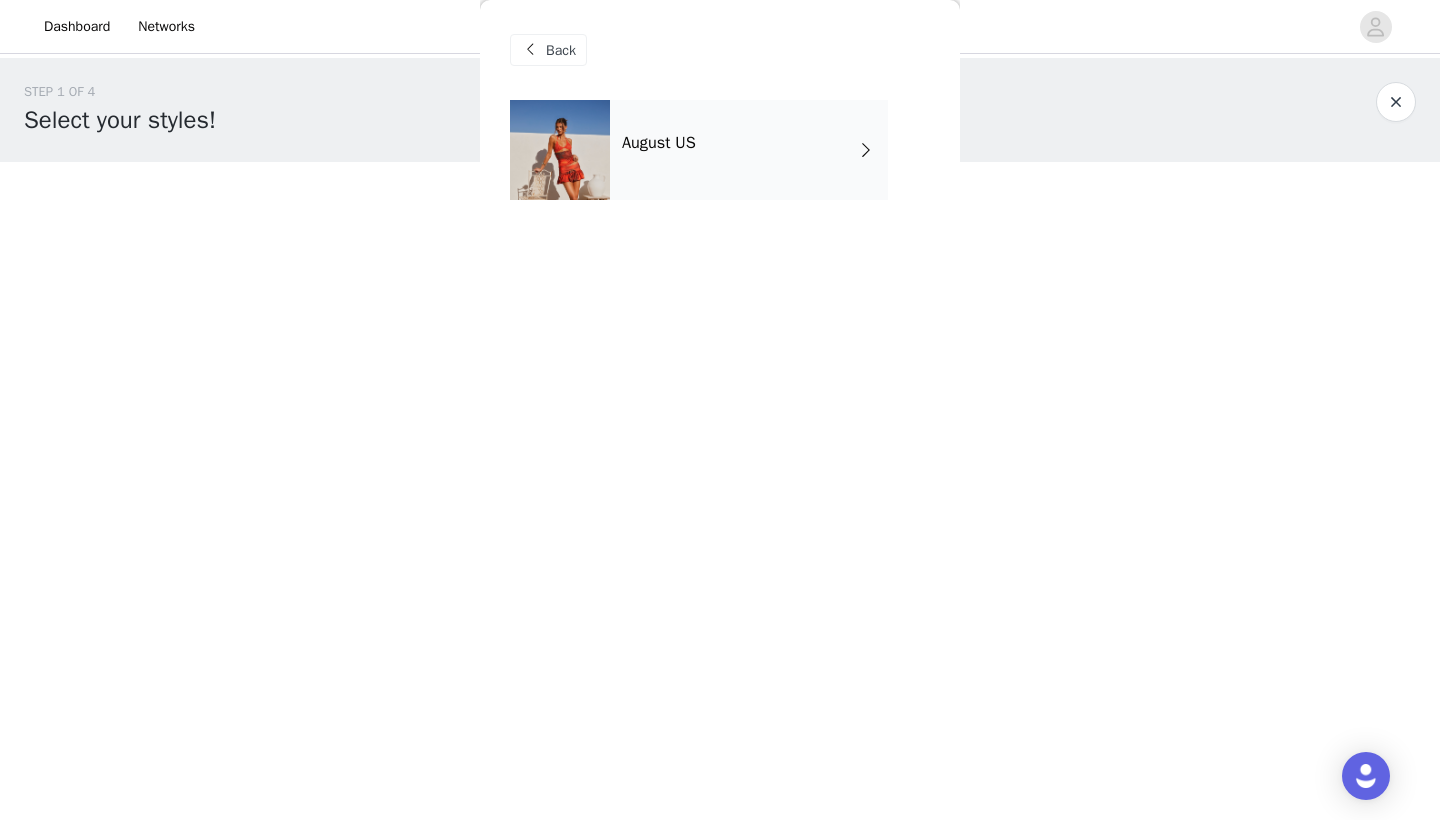 click on "August US" at bounding box center [749, 150] 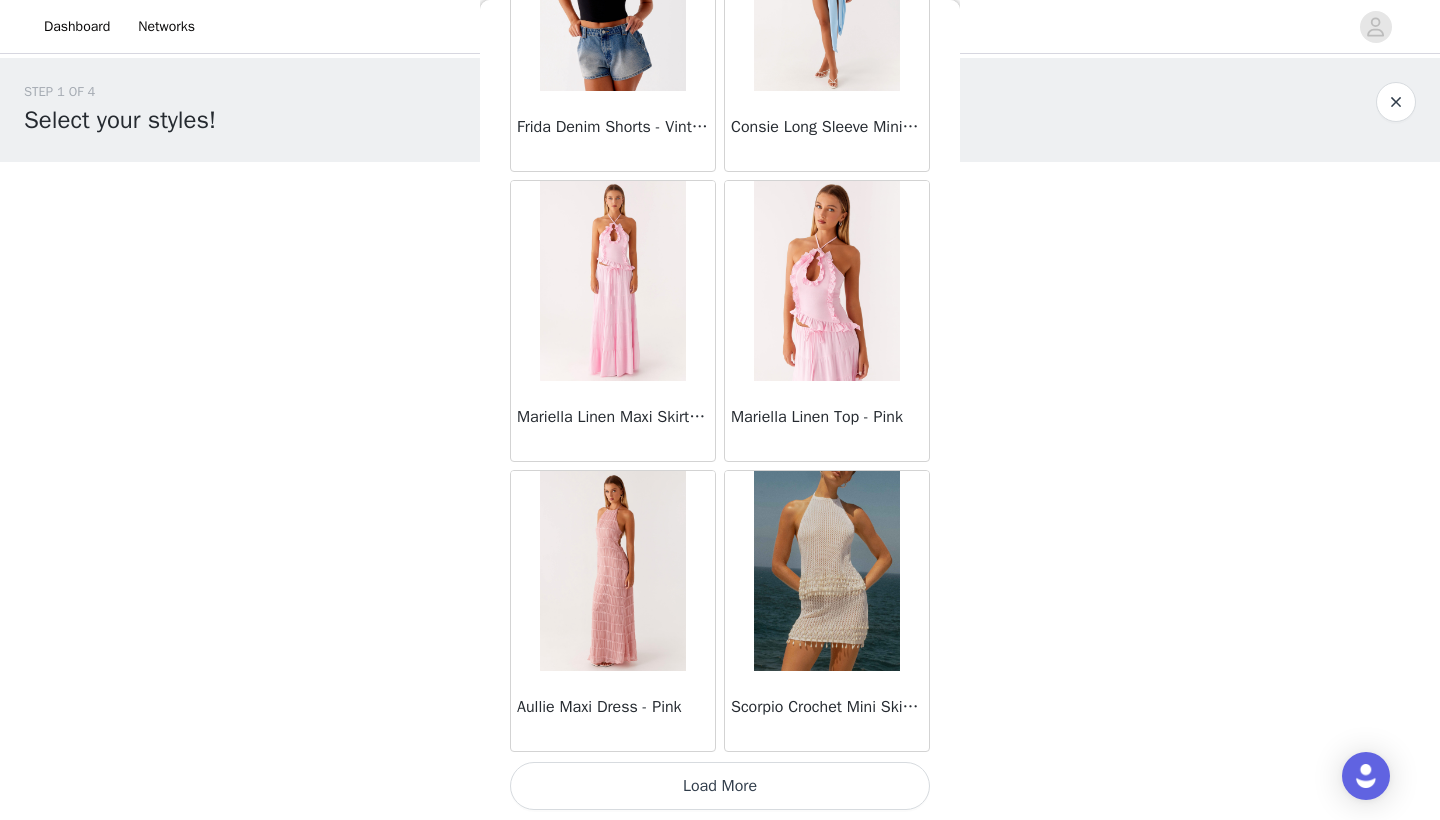 scroll, scrollTop: 2240, scrollLeft: 0, axis: vertical 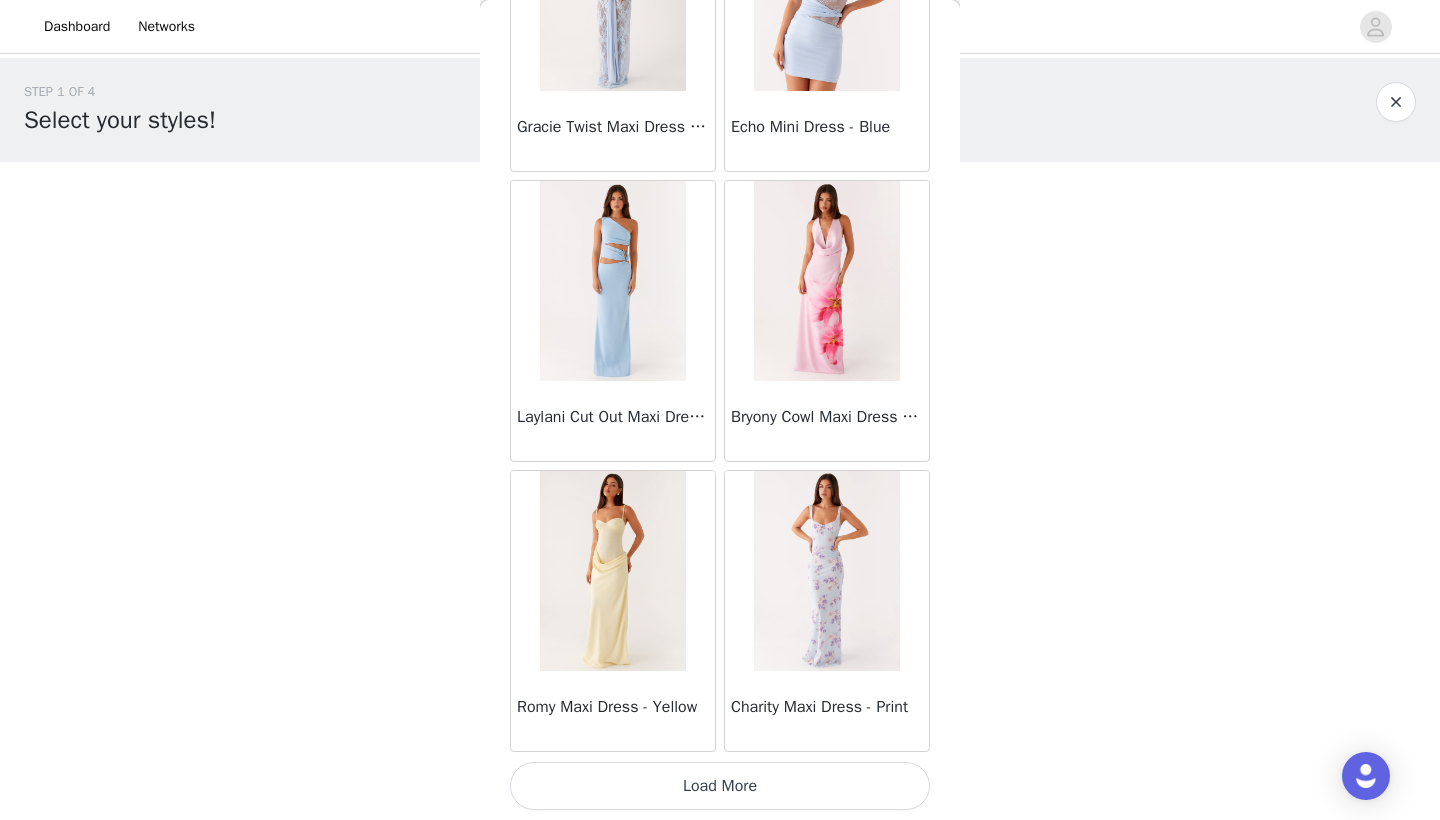 click on "Load More" at bounding box center (720, 786) 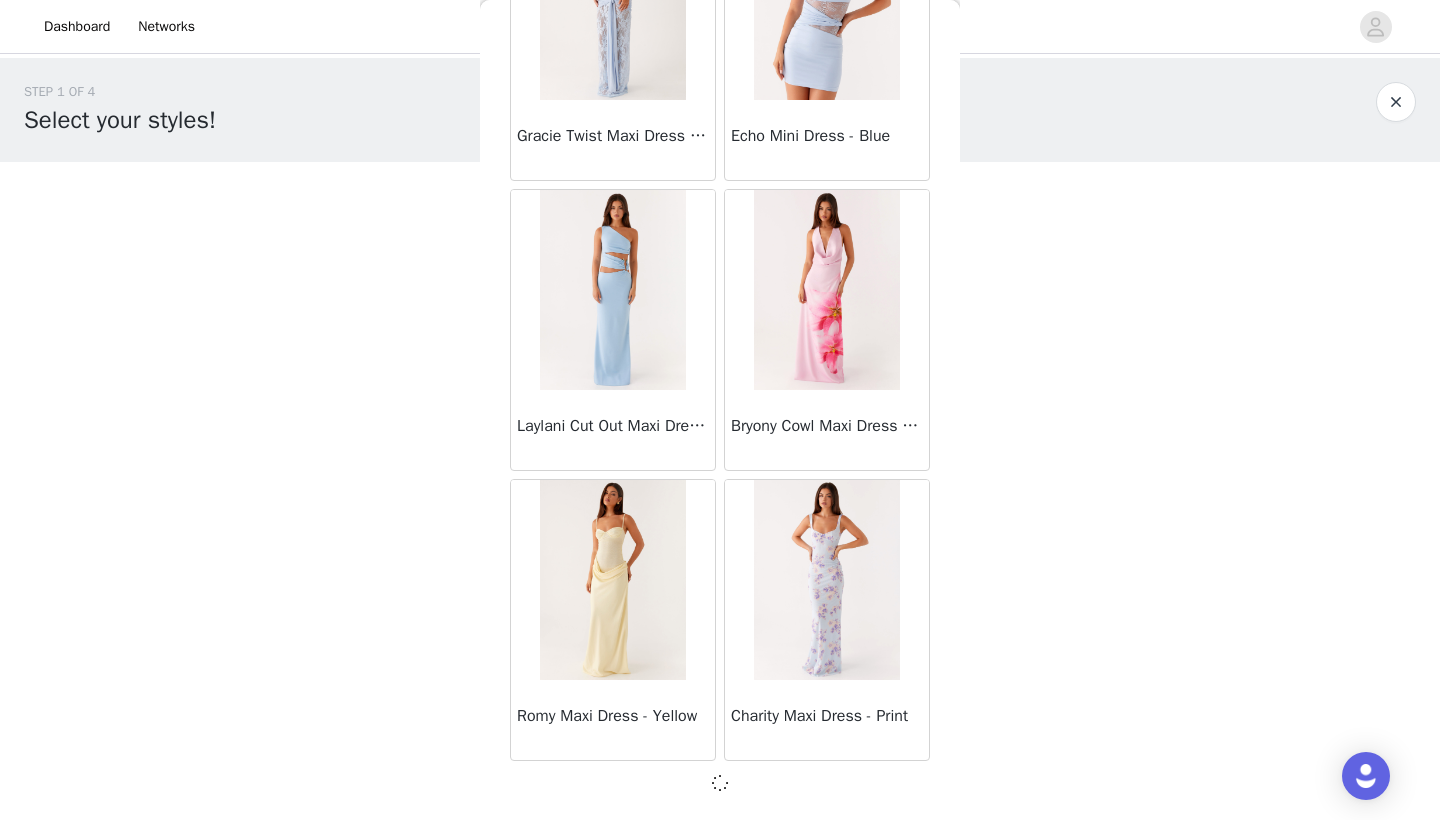scroll, scrollTop: 5131, scrollLeft: 0, axis: vertical 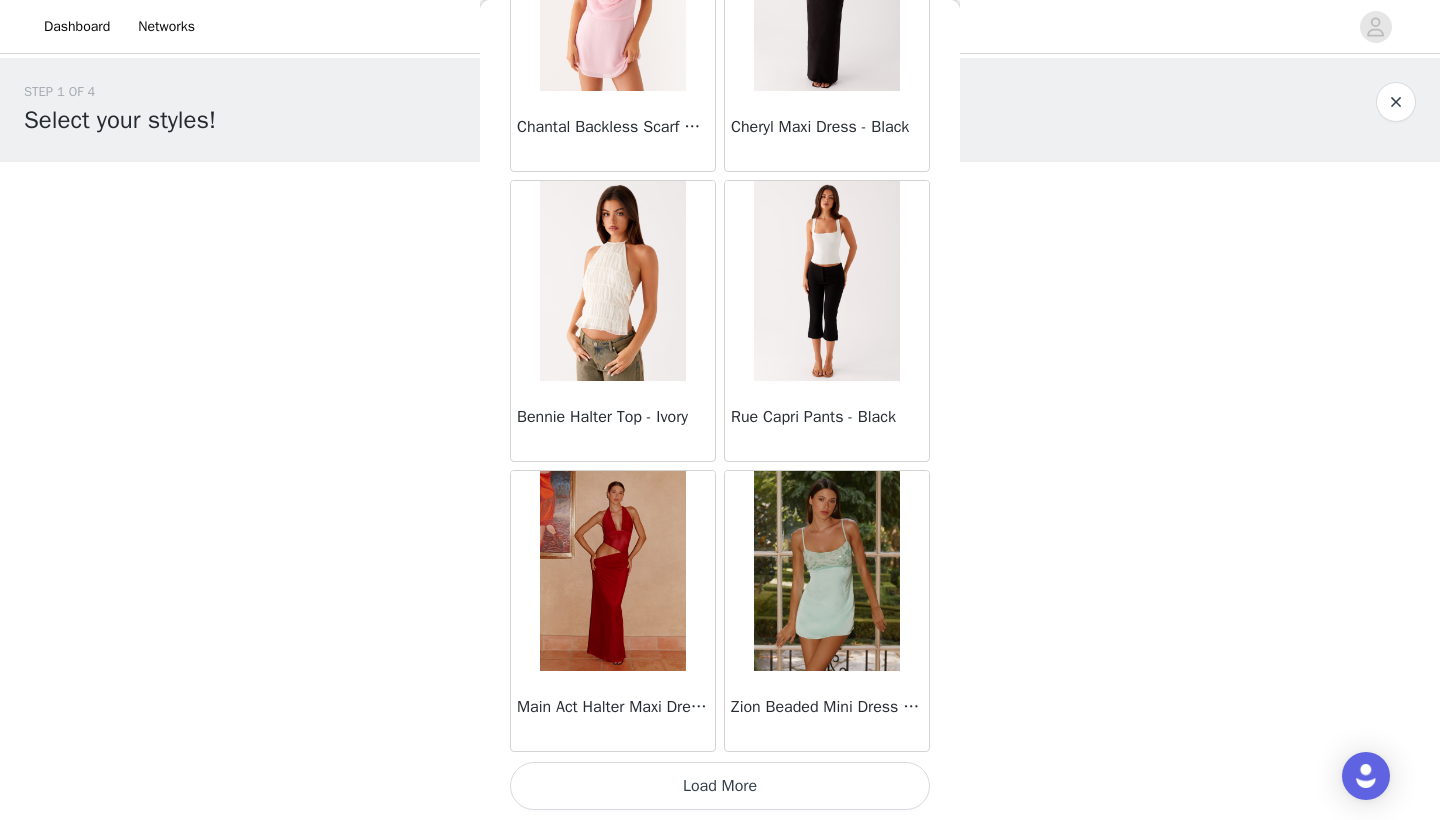 click on "Load More" at bounding box center (720, 786) 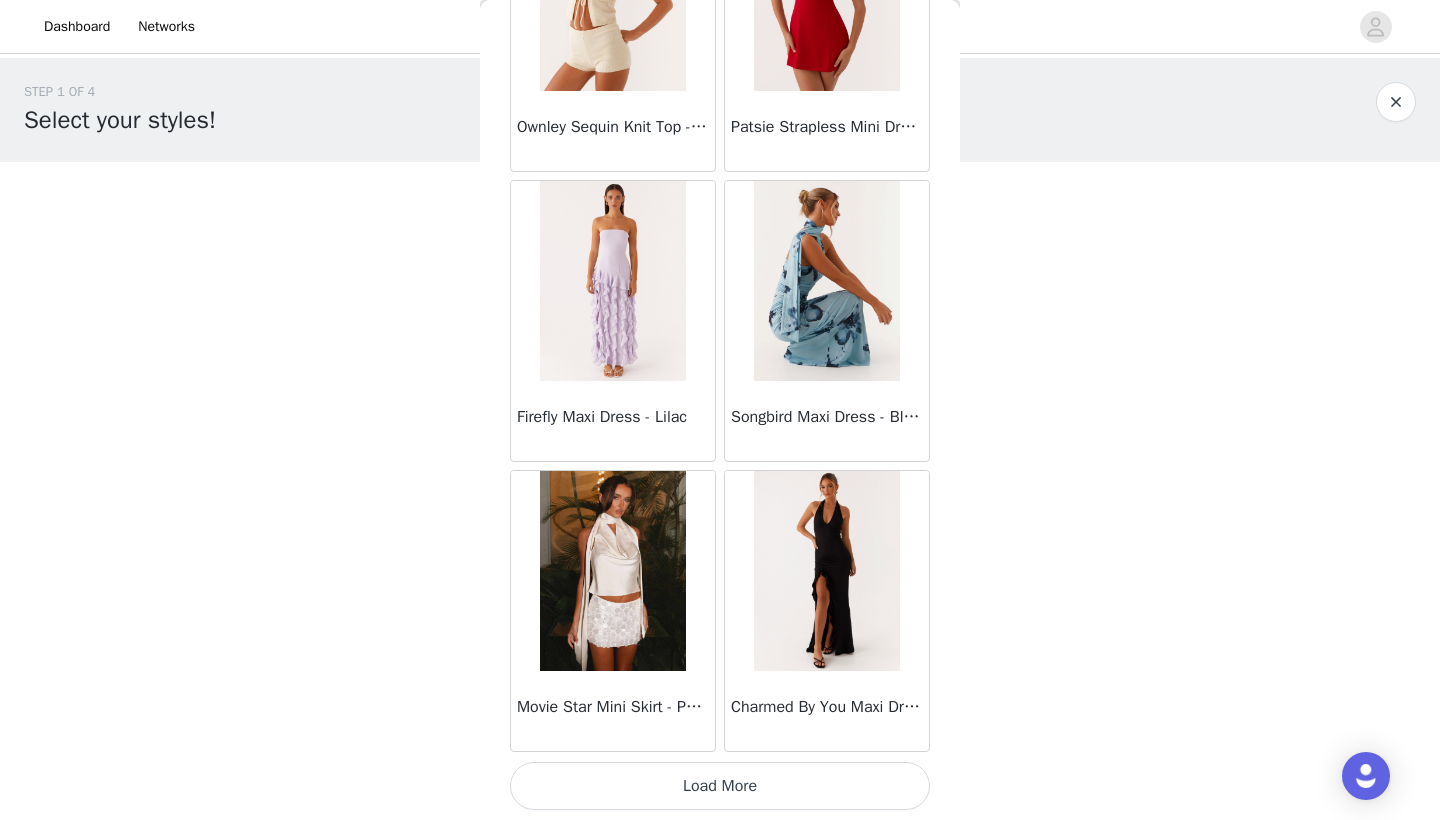 scroll, scrollTop: 10940, scrollLeft: 0, axis: vertical 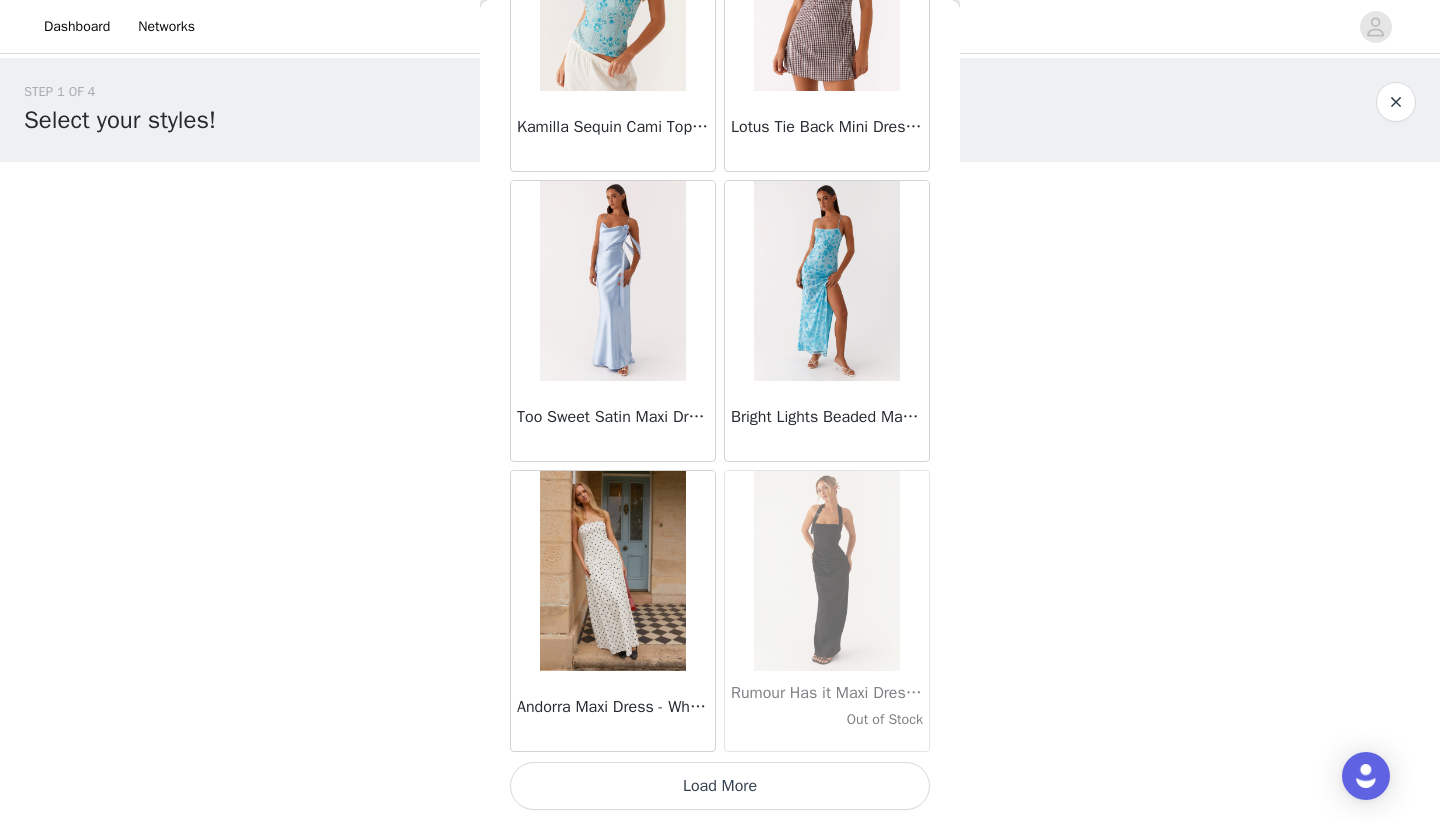 click on "Load More" at bounding box center (720, 786) 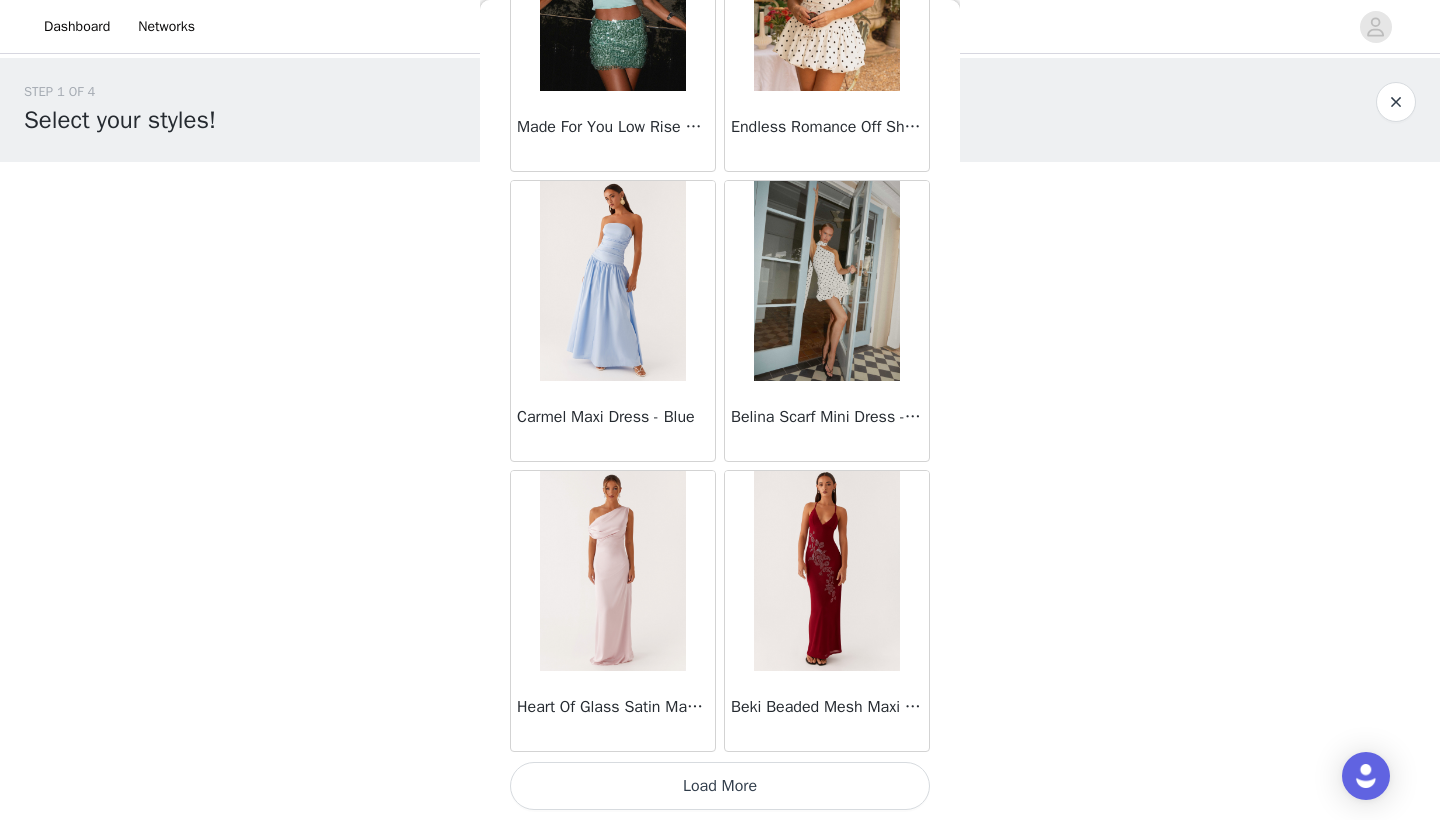 click on "Load More" at bounding box center [720, 786] 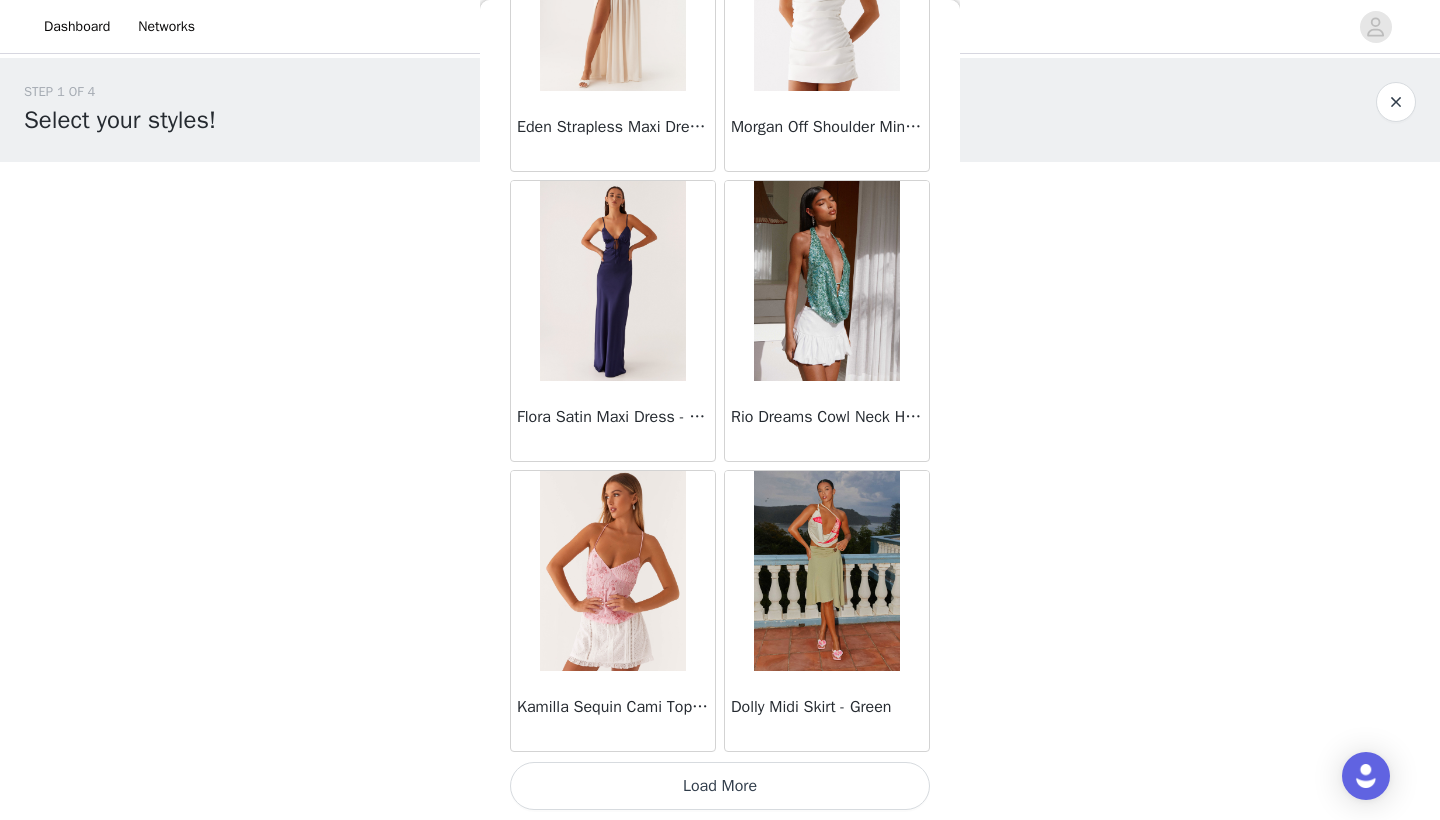 scroll, scrollTop: 19640, scrollLeft: 0, axis: vertical 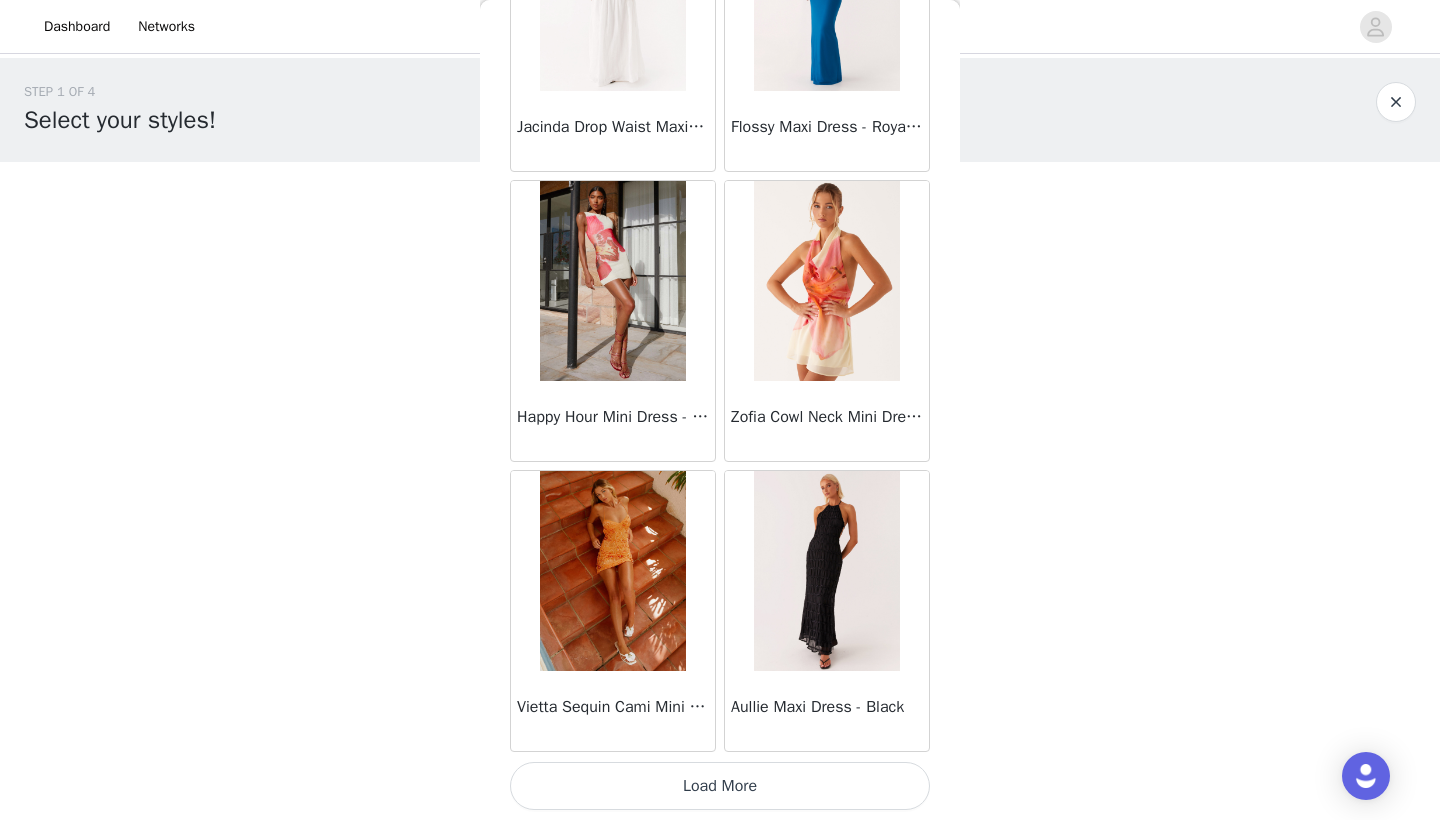 click on "Load More" at bounding box center [720, 786] 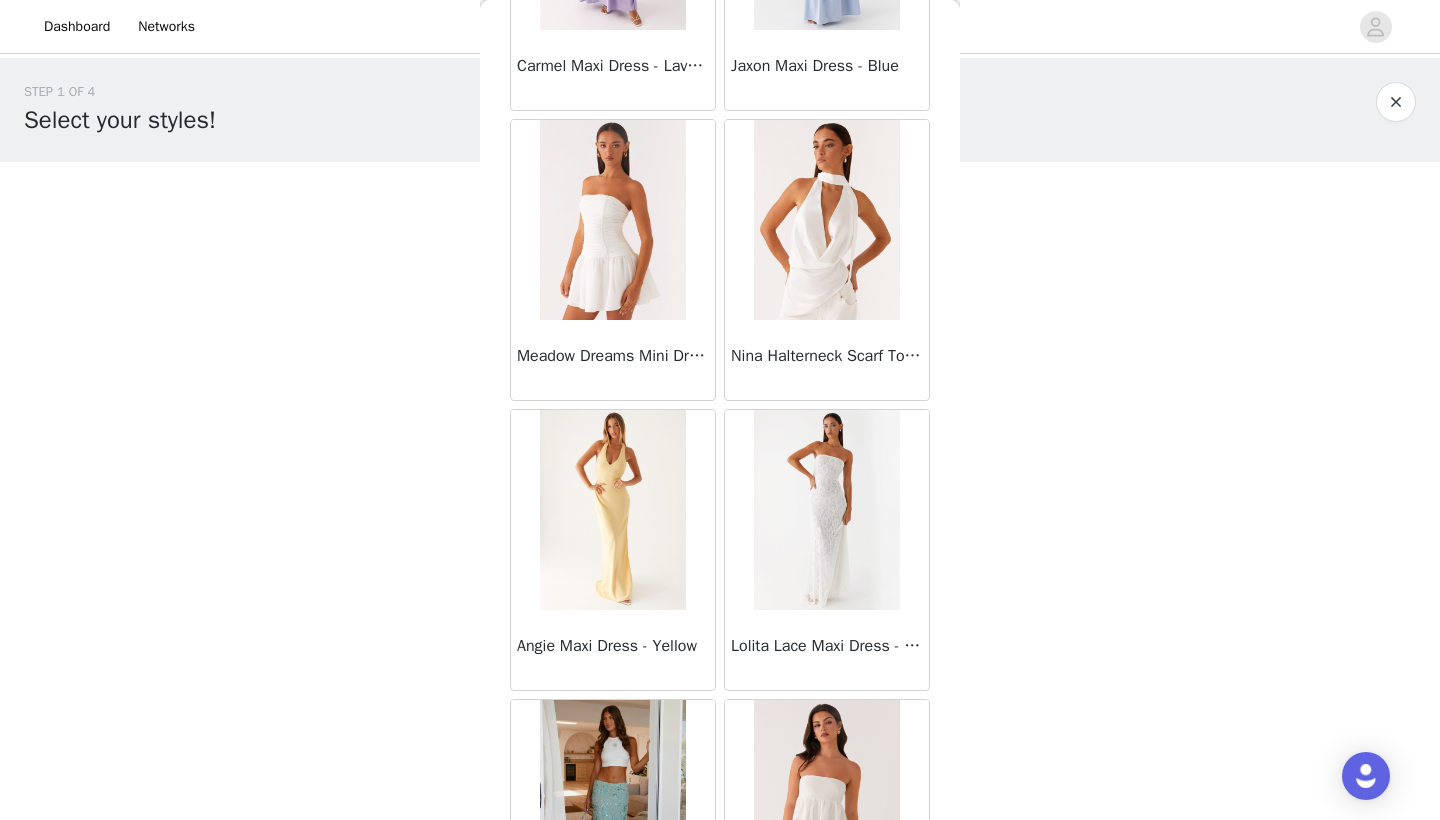 scroll, scrollTop: 25440, scrollLeft: 0, axis: vertical 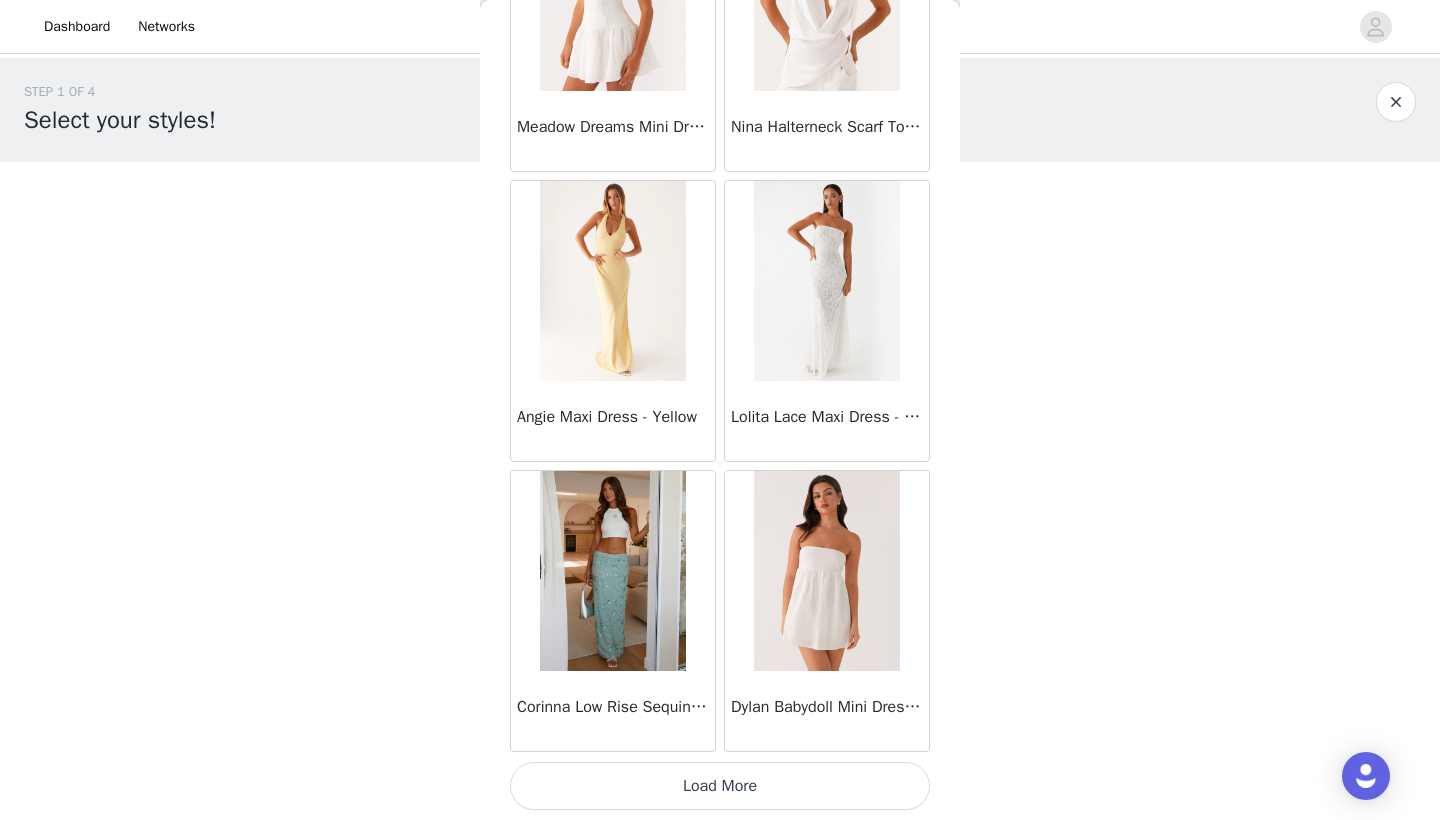click on "Load More" at bounding box center [720, 786] 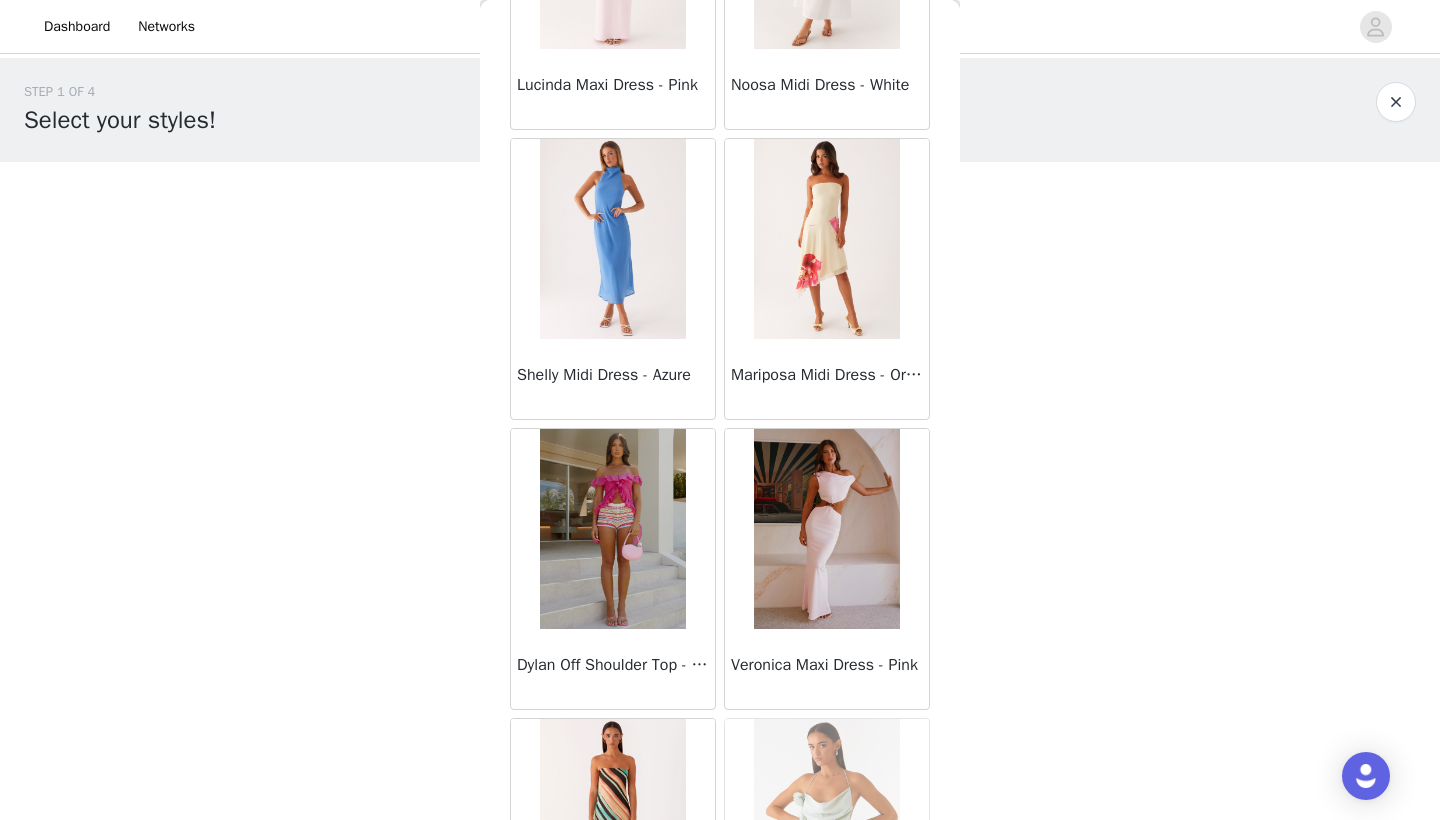 scroll, scrollTop: 28201, scrollLeft: 0, axis: vertical 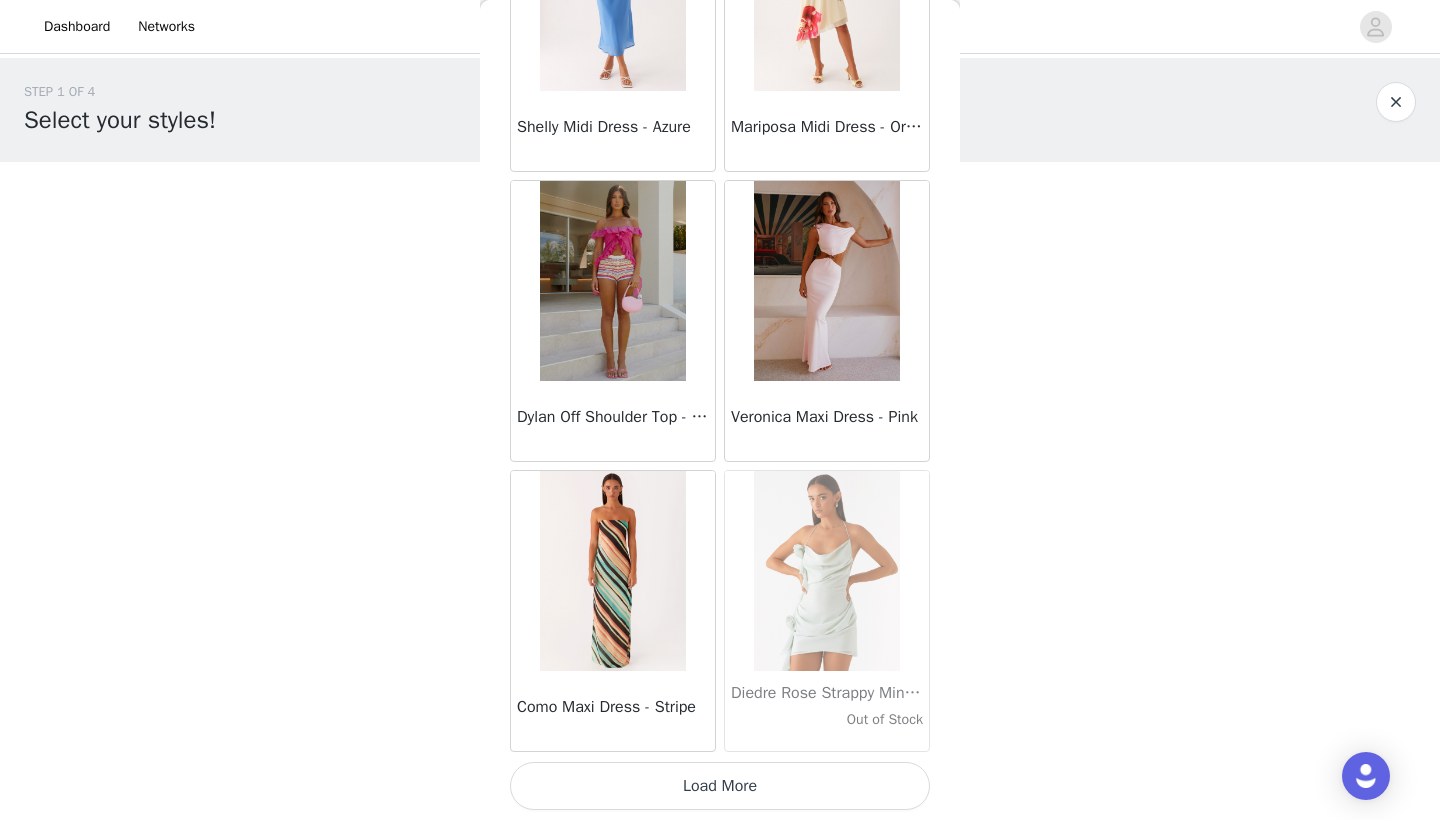 click on "Load More" at bounding box center [720, 786] 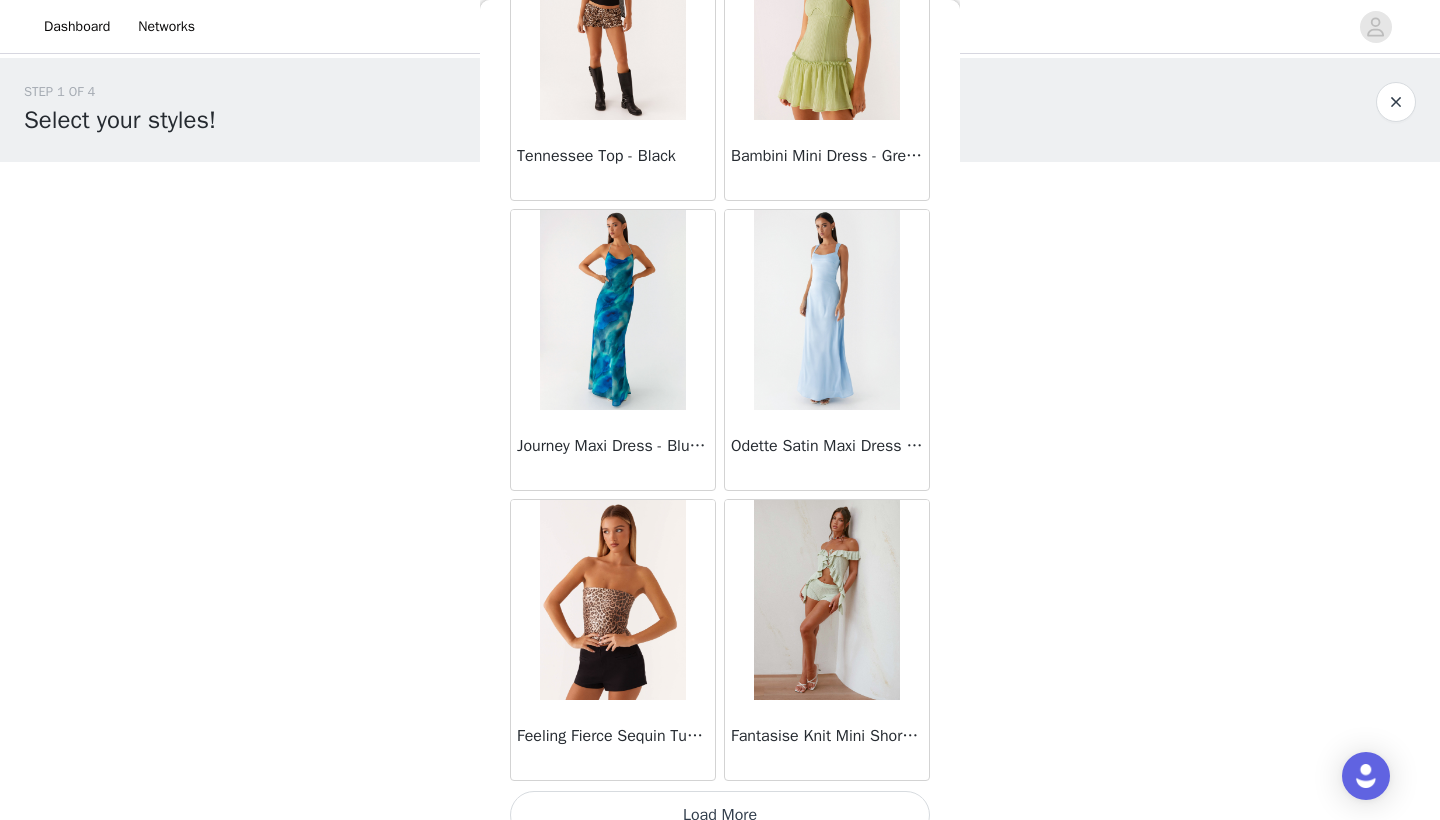 scroll, scrollTop: 31218, scrollLeft: 0, axis: vertical 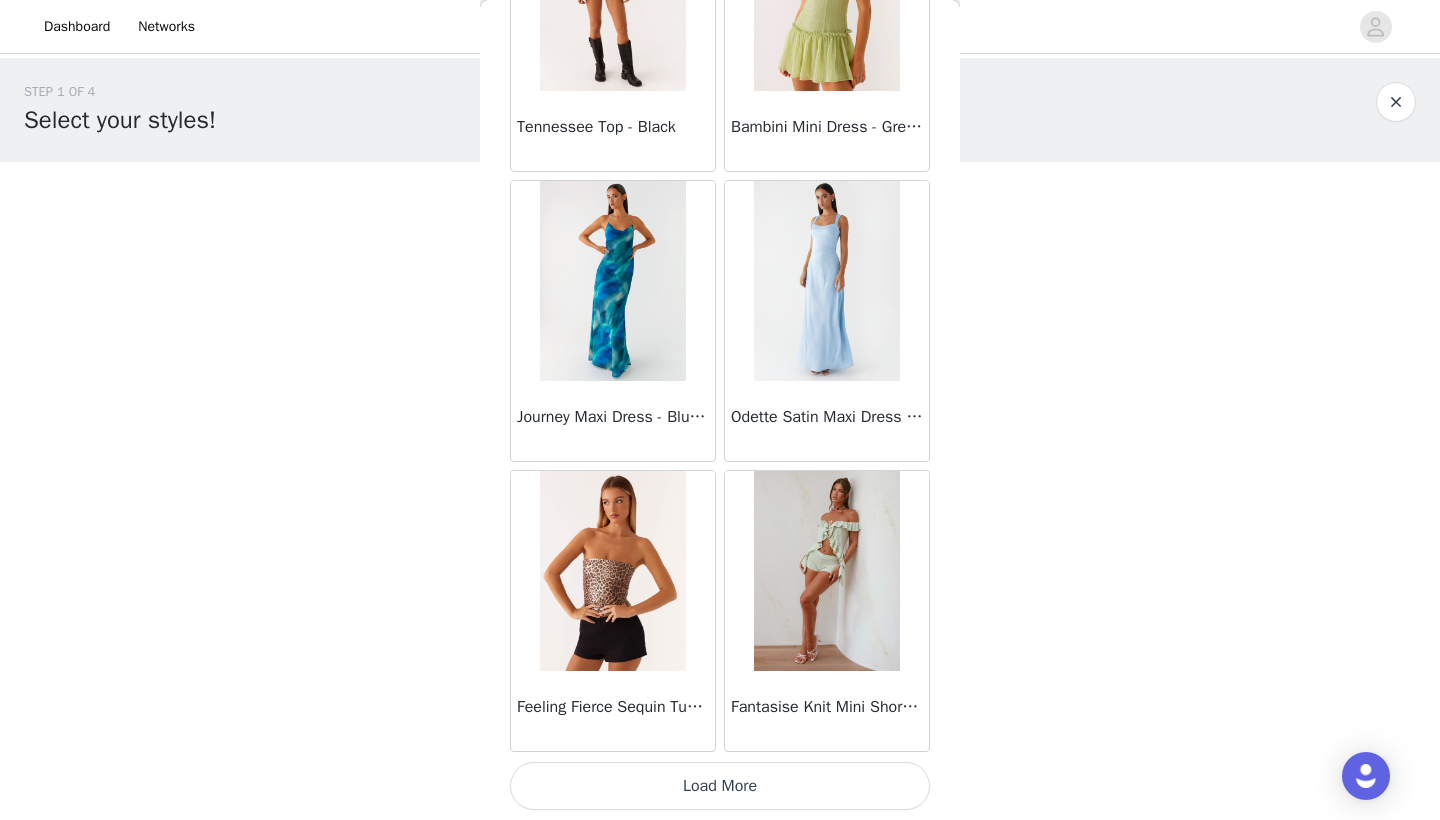 click on "Load More" at bounding box center (720, 786) 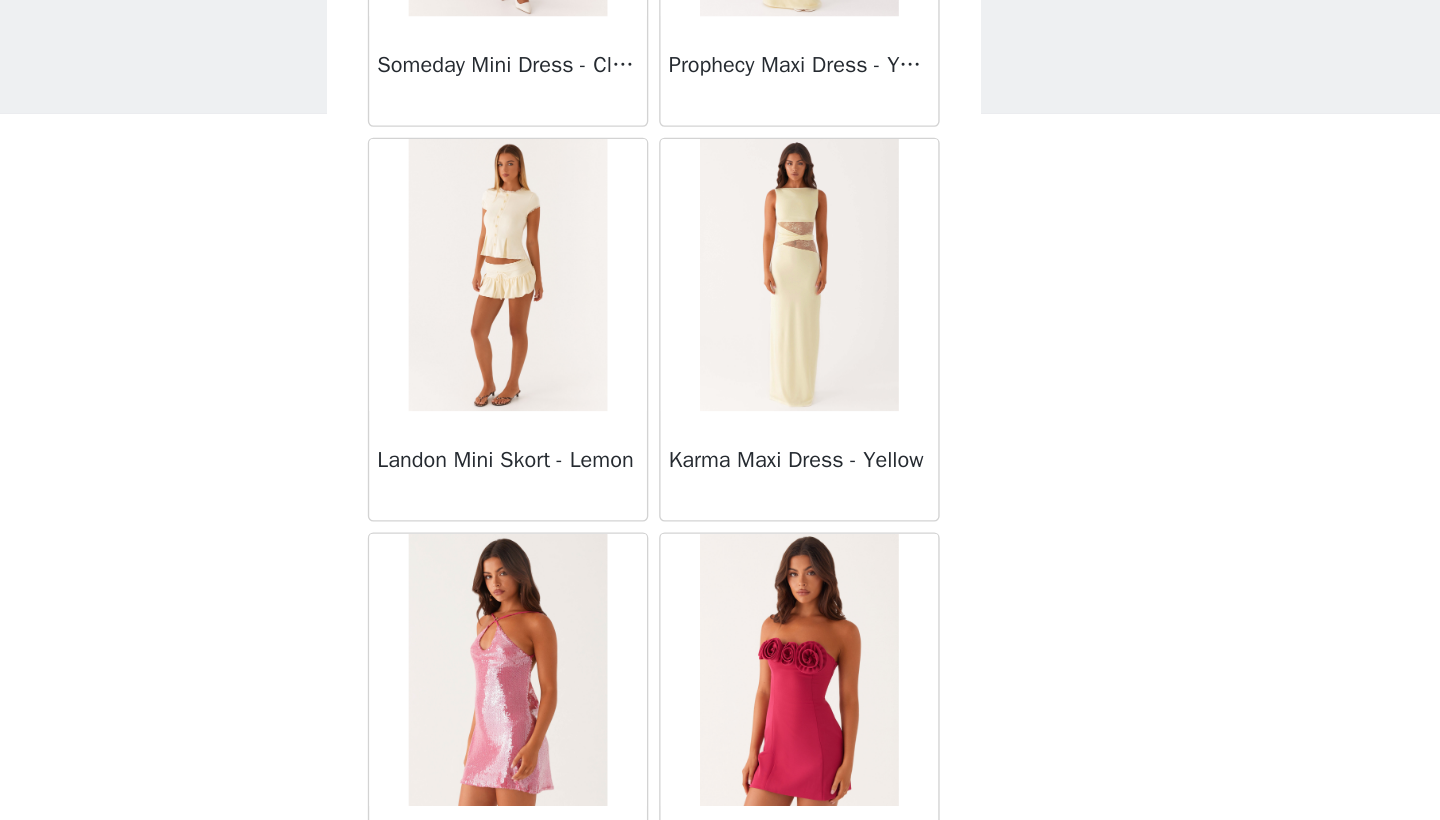 scroll, scrollTop: 34140, scrollLeft: 0, axis: vertical 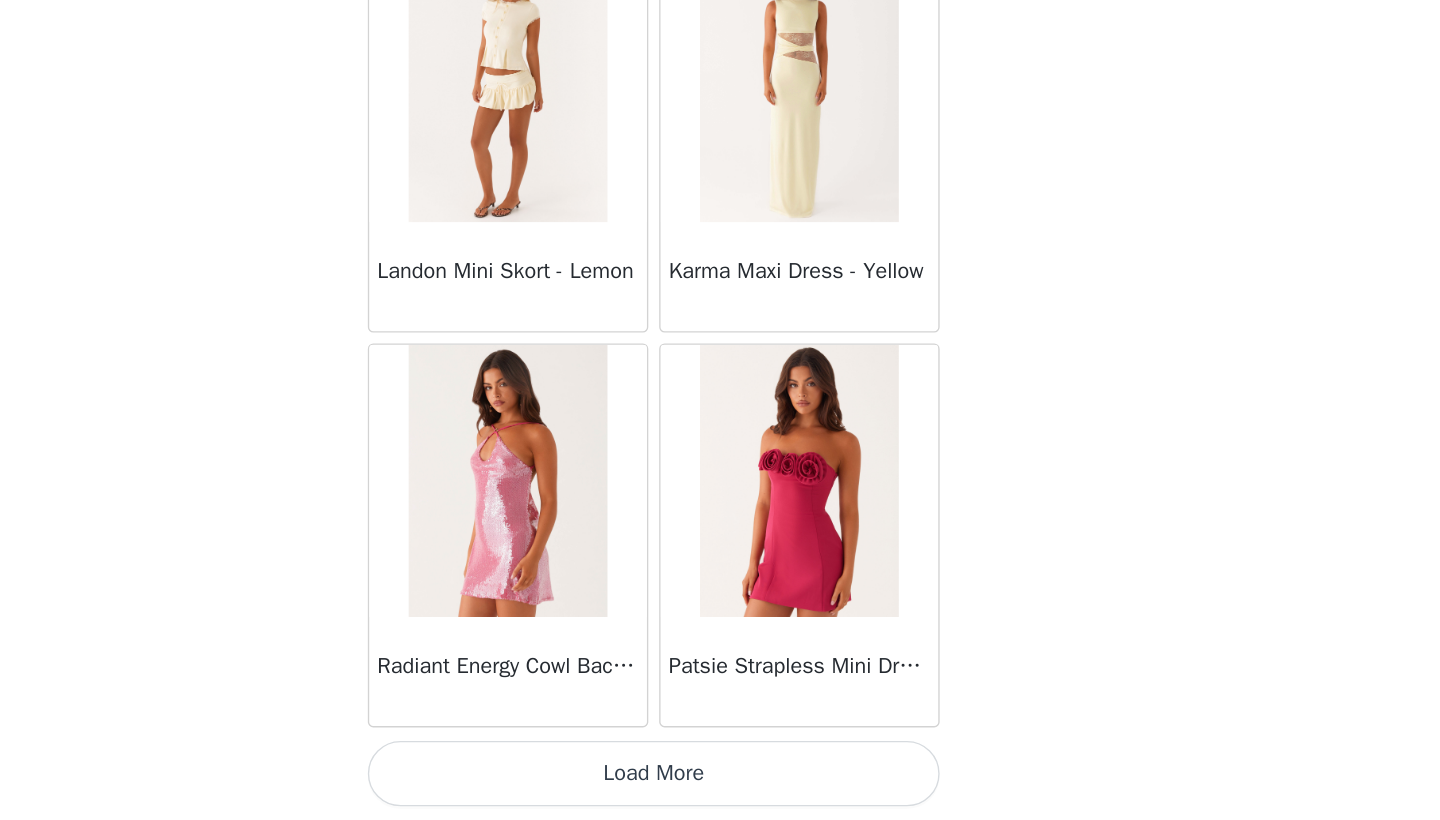 click on "Load More" at bounding box center (720, 786) 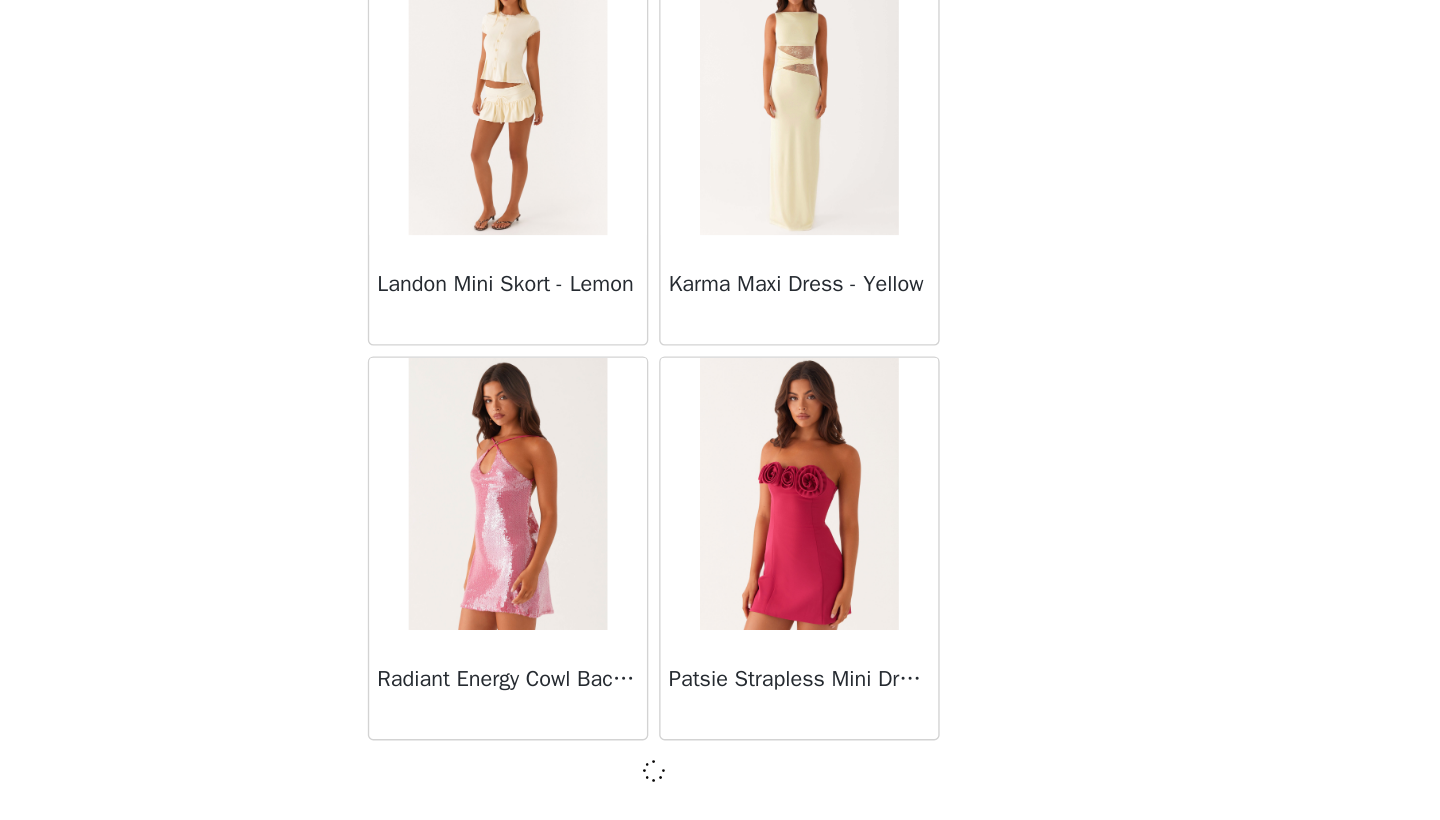 scroll, scrollTop: 34131, scrollLeft: 0, axis: vertical 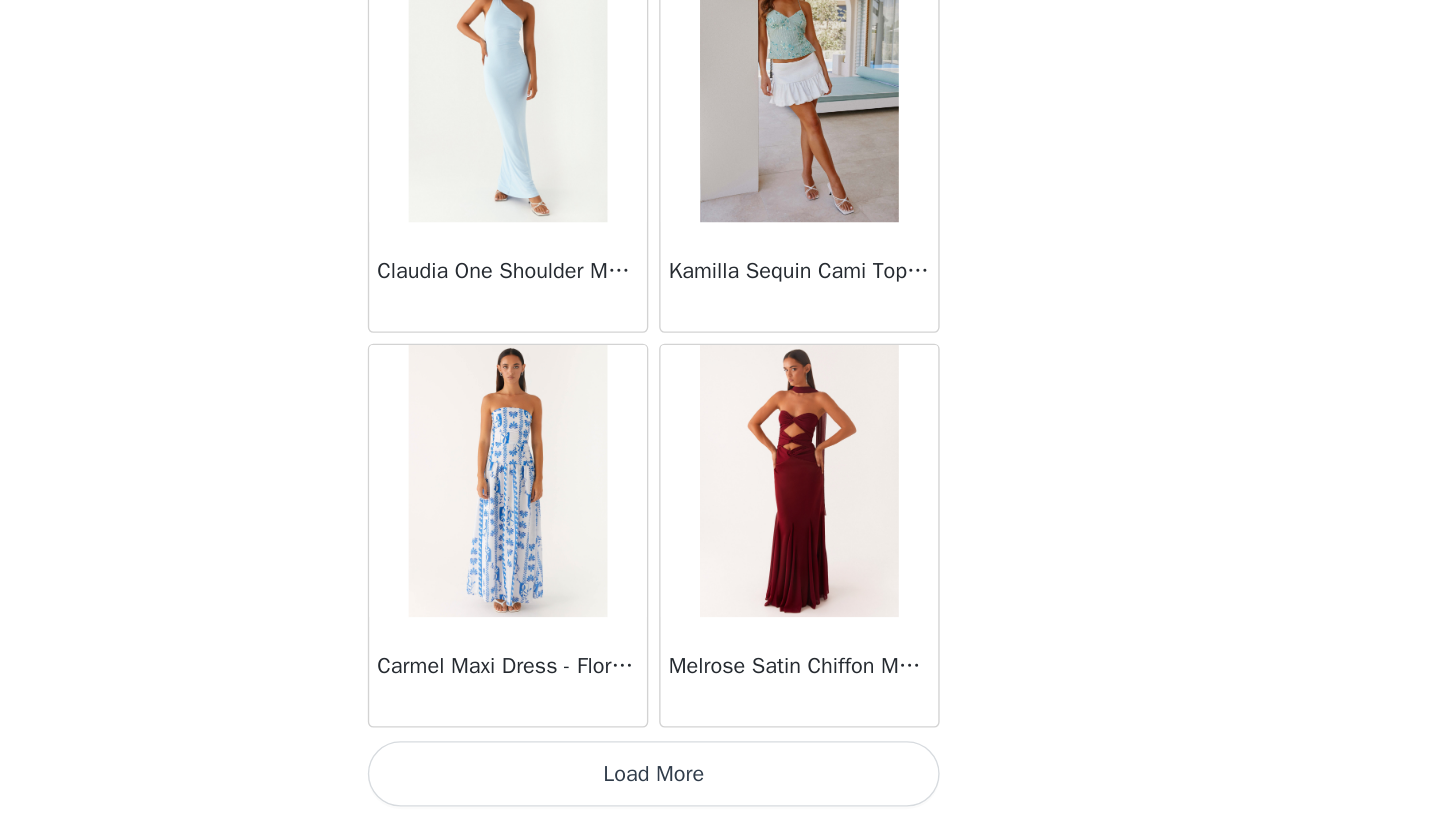 click on "Load More" at bounding box center [720, 786] 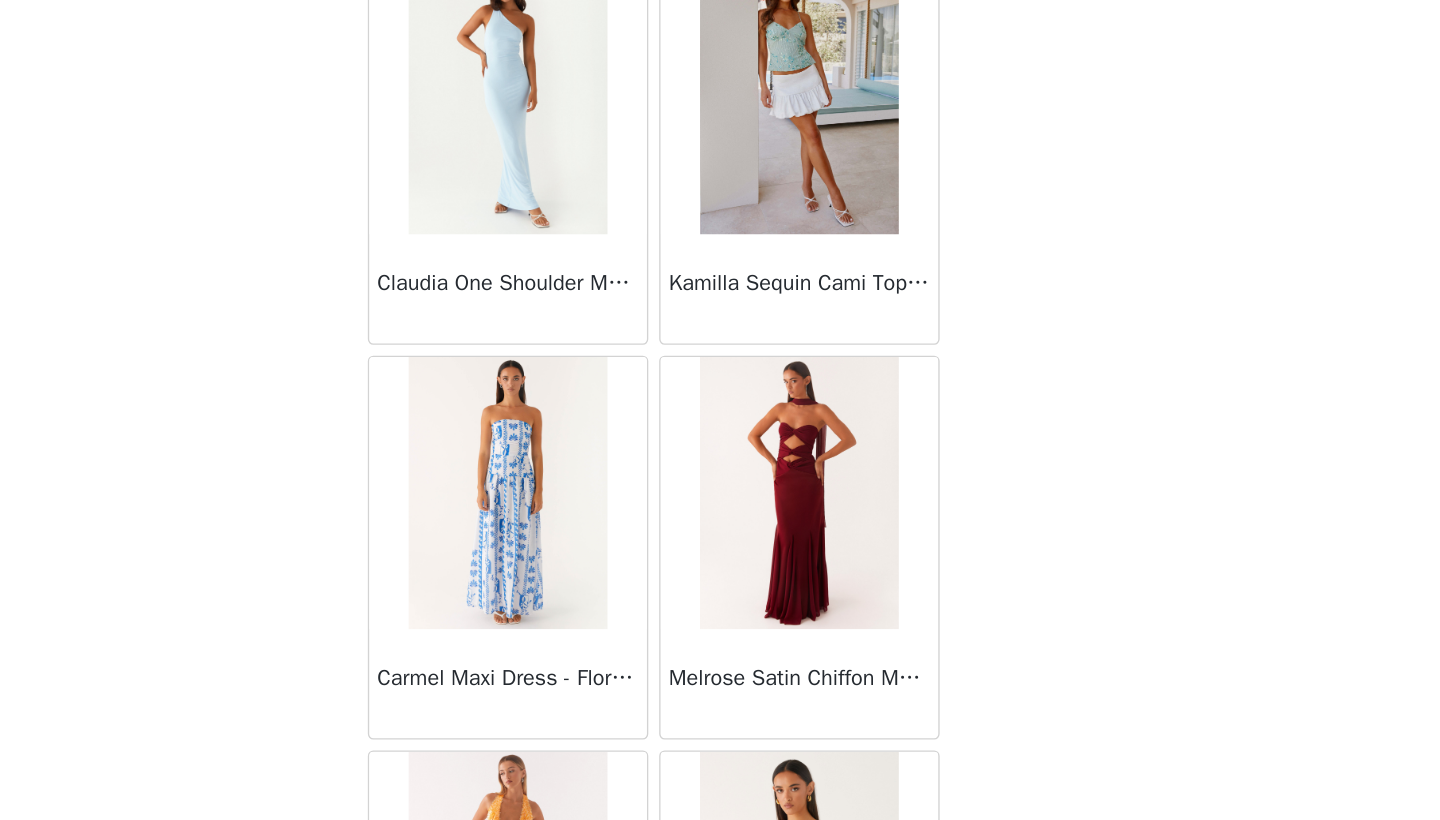 scroll, scrollTop: 0, scrollLeft: 0, axis: both 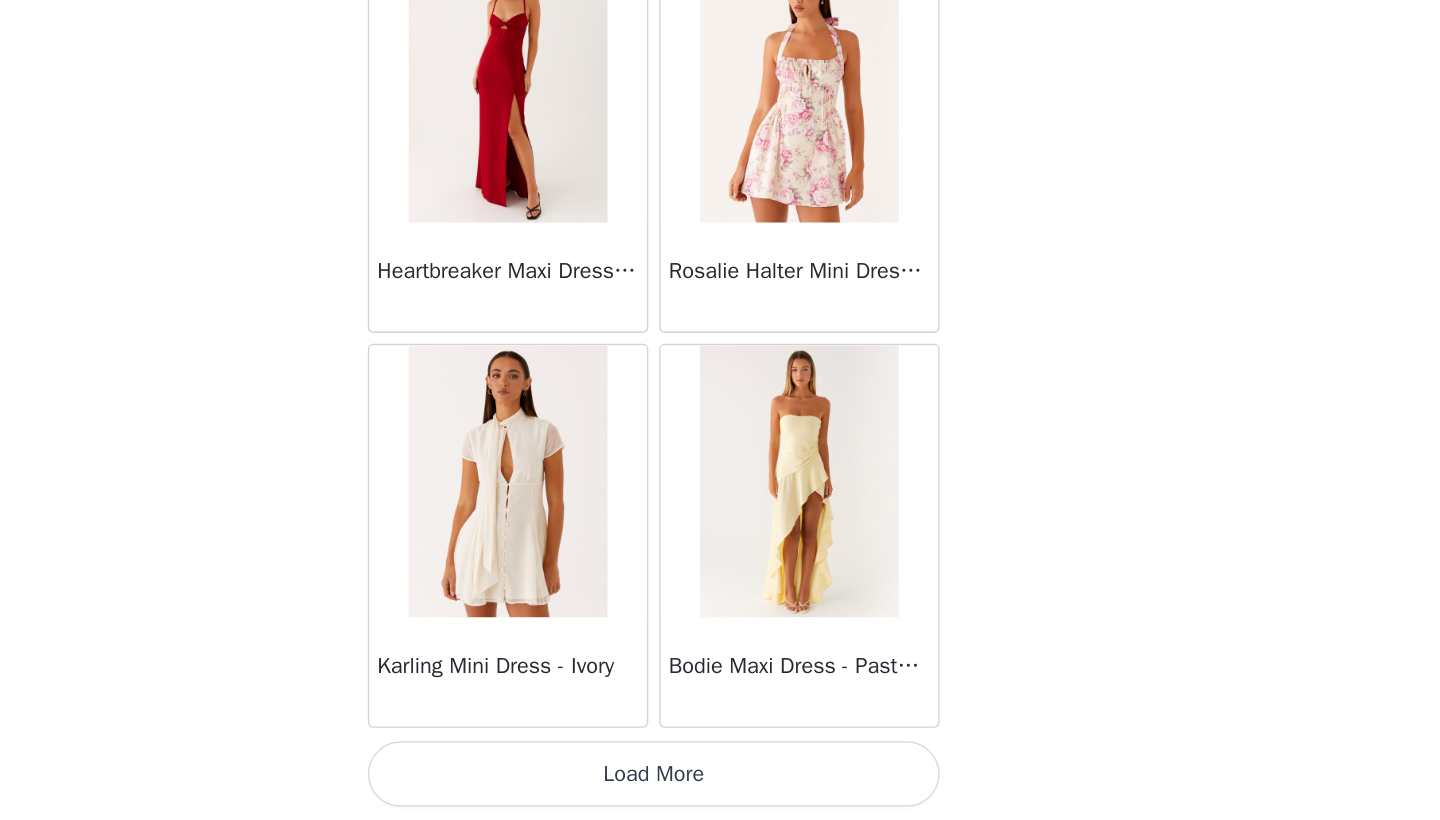 click on "Load More" at bounding box center (720, 786) 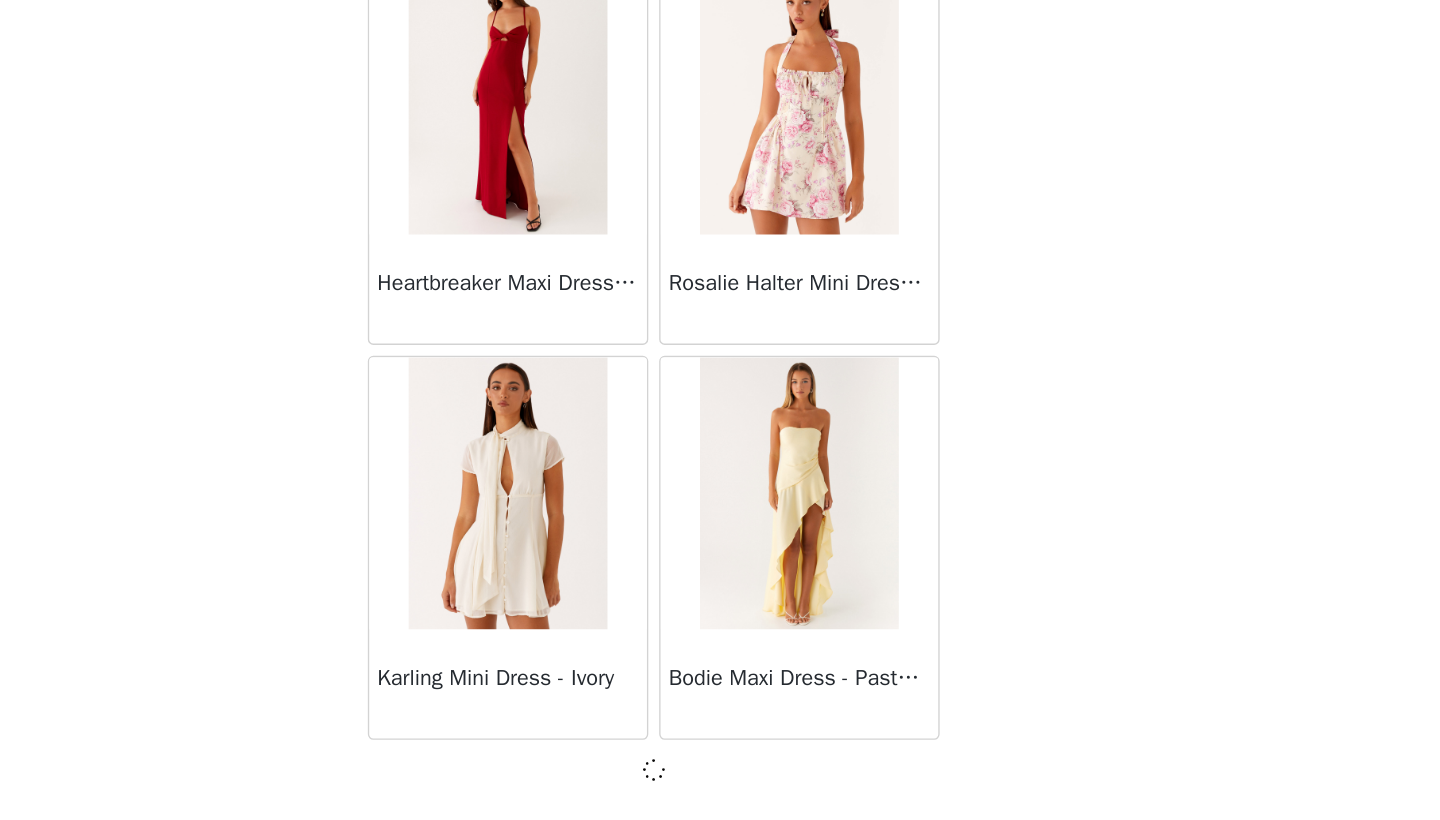 click at bounding box center [720, 783] 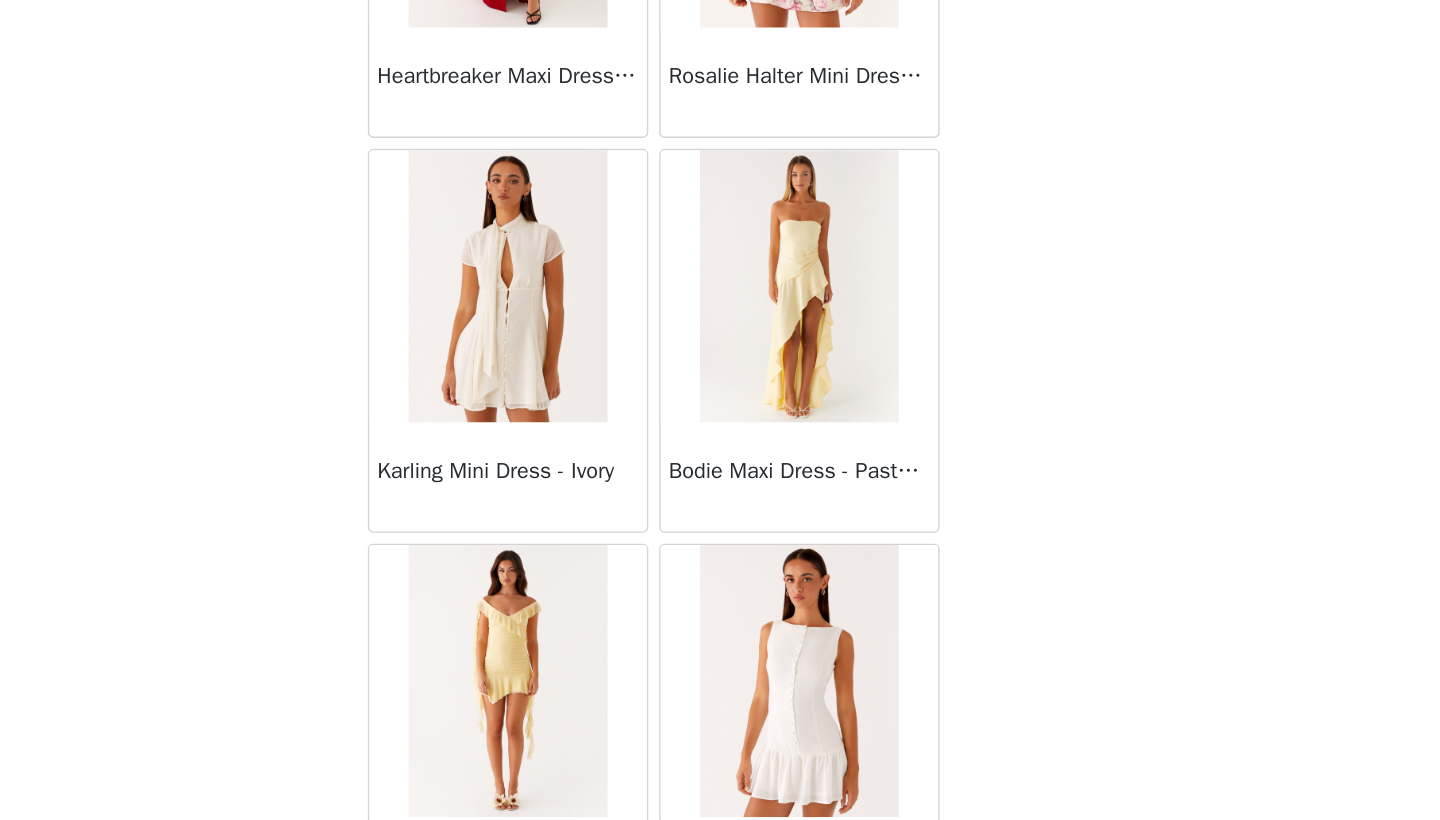 scroll, scrollTop: 40093, scrollLeft: 0, axis: vertical 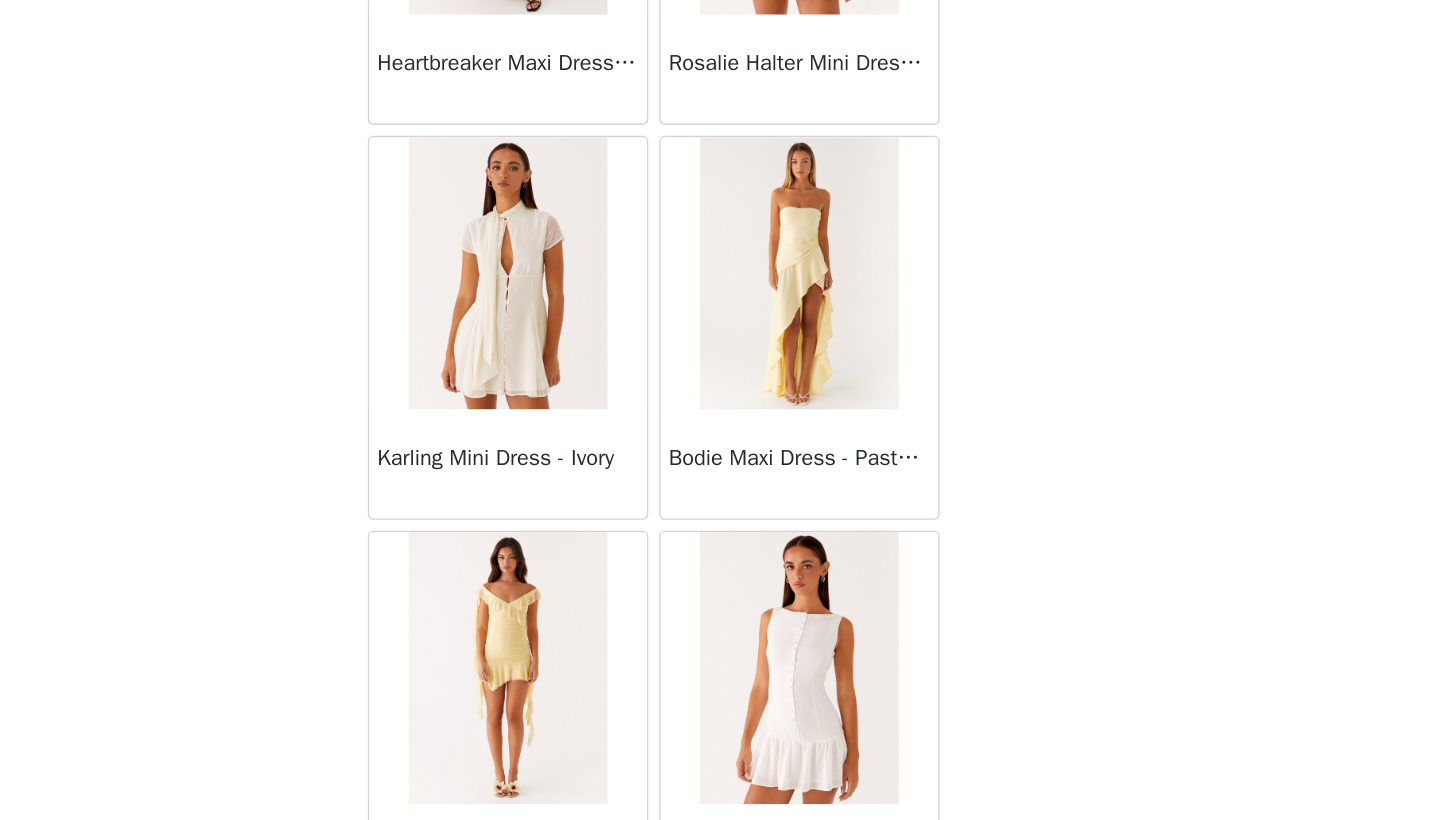 click on "STEP 1 OF 4
Select your styles!
You will receive 3 products.       1/3 Selected           Back Again Oversized Denim Jacket - Vintage Blue           Vintage Blue, S-M       Edit   Remove     Add Product       Back       Manuka Ruffle Mini Dress - Yellow       Heart Of Glass Satin Maxi Dress - Blue       Ronnie Maxi Dress - Blue       Nicola Maxi Dress - Pink       Imani Maxi Dress - Pink       Liana Cowl Maxi Dress - Print       Cherry Skies Midi Dress - White       Crystal Clear Lace Midi Skirt - Ivory       Crystal Clear Lace Top - Ivory       Clayton Top - Black Gingham       Wish You Luck Denim Top - Dark Blue       Raphaela Mini Dress - Navy       Maloney Maxi Dress - White       Franco Tie Back Top - Blue       Frida Denim Shorts - Vintage Wash Blue       Consie Long Sleeve Mini Dress - Pale Blue       Mariella Linen Maxi Skirt - Pink       Mariella Linen Top - Pink       Aullie Maxi Dress - Pink" at bounding box center (720, 305) 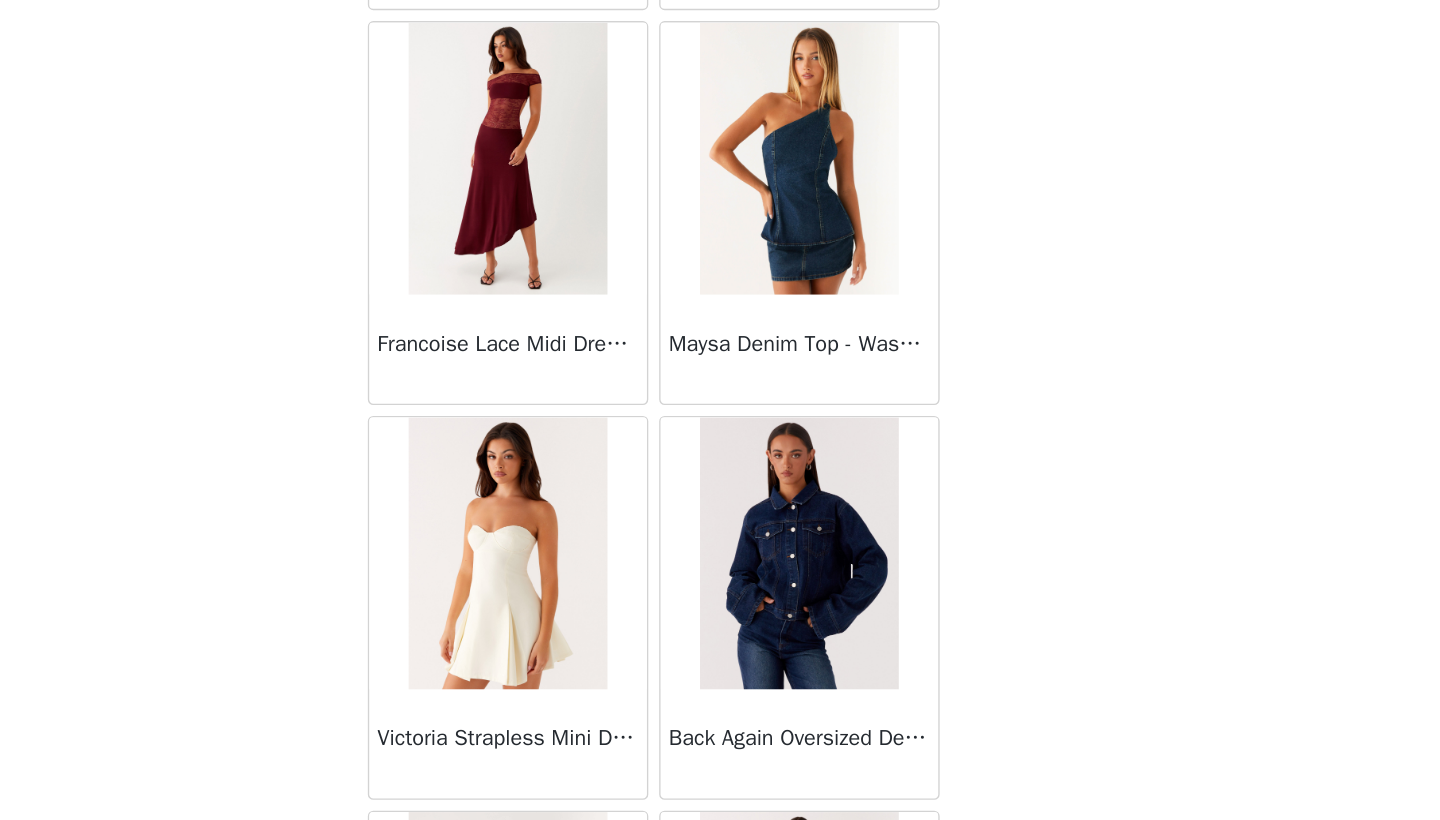 scroll, scrollTop: 41332, scrollLeft: 0, axis: vertical 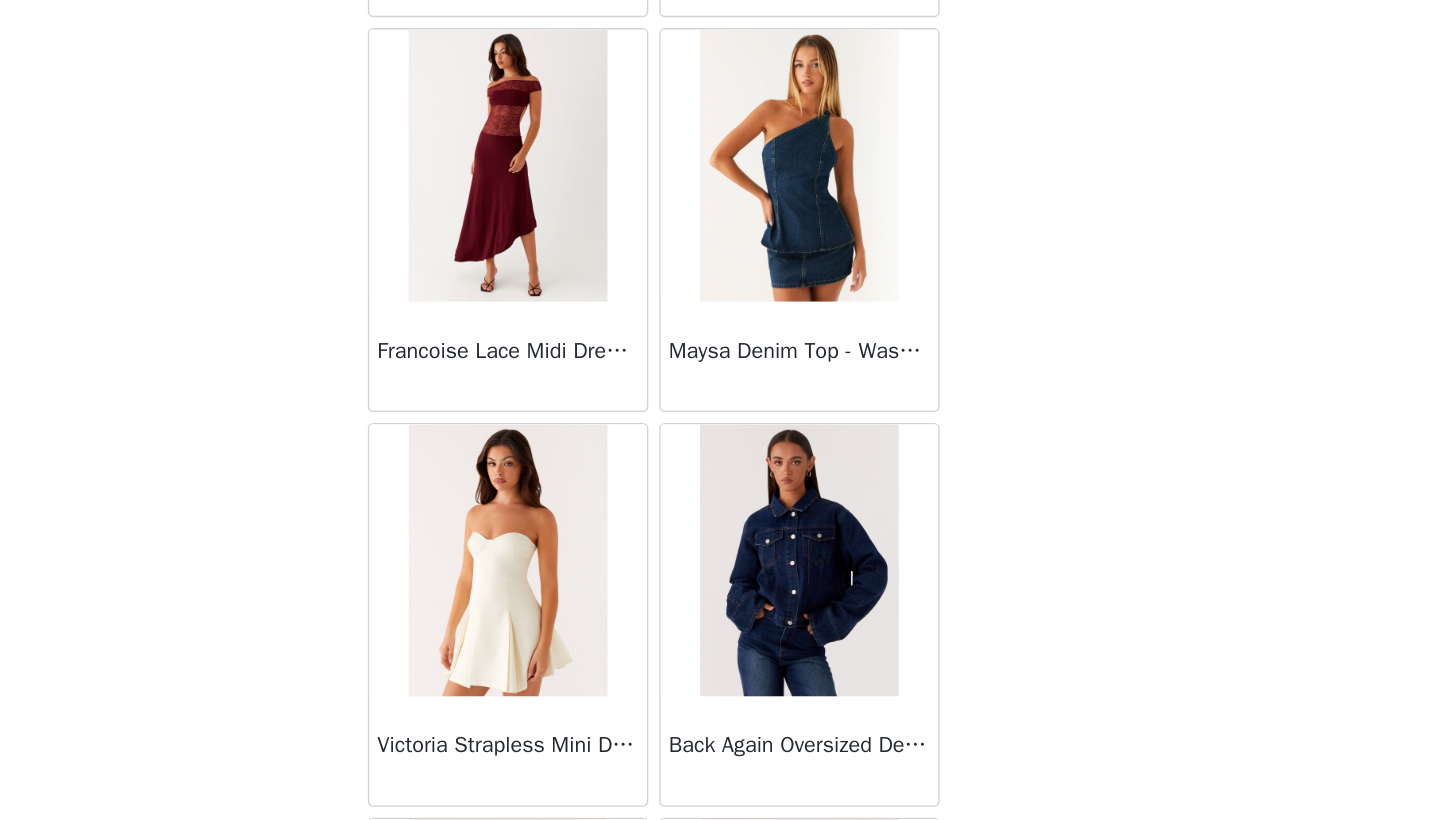 click at bounding box center (826, 339) 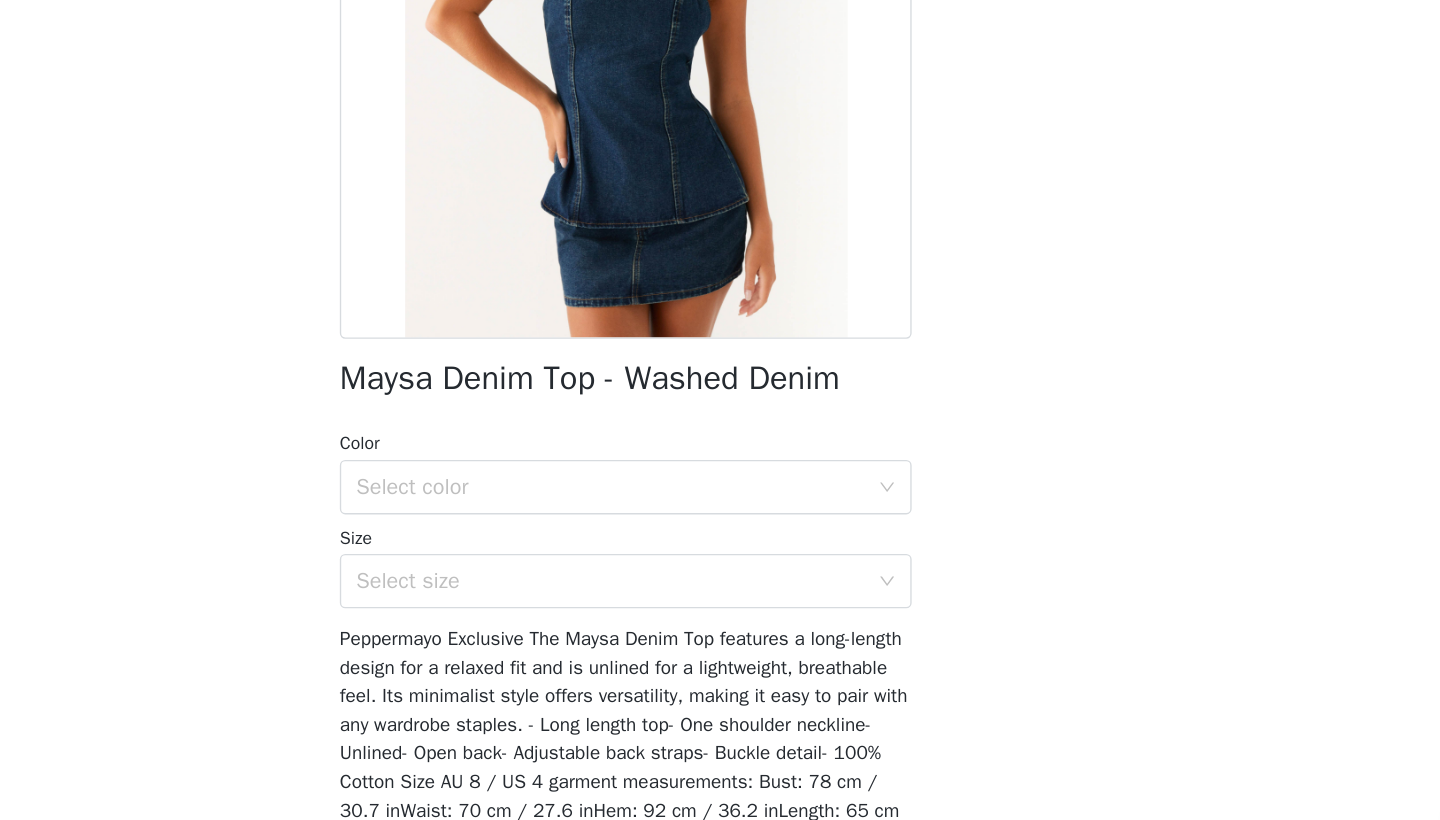scroll, scrollTop: 136, scrollLeft: 0, axis: vertical 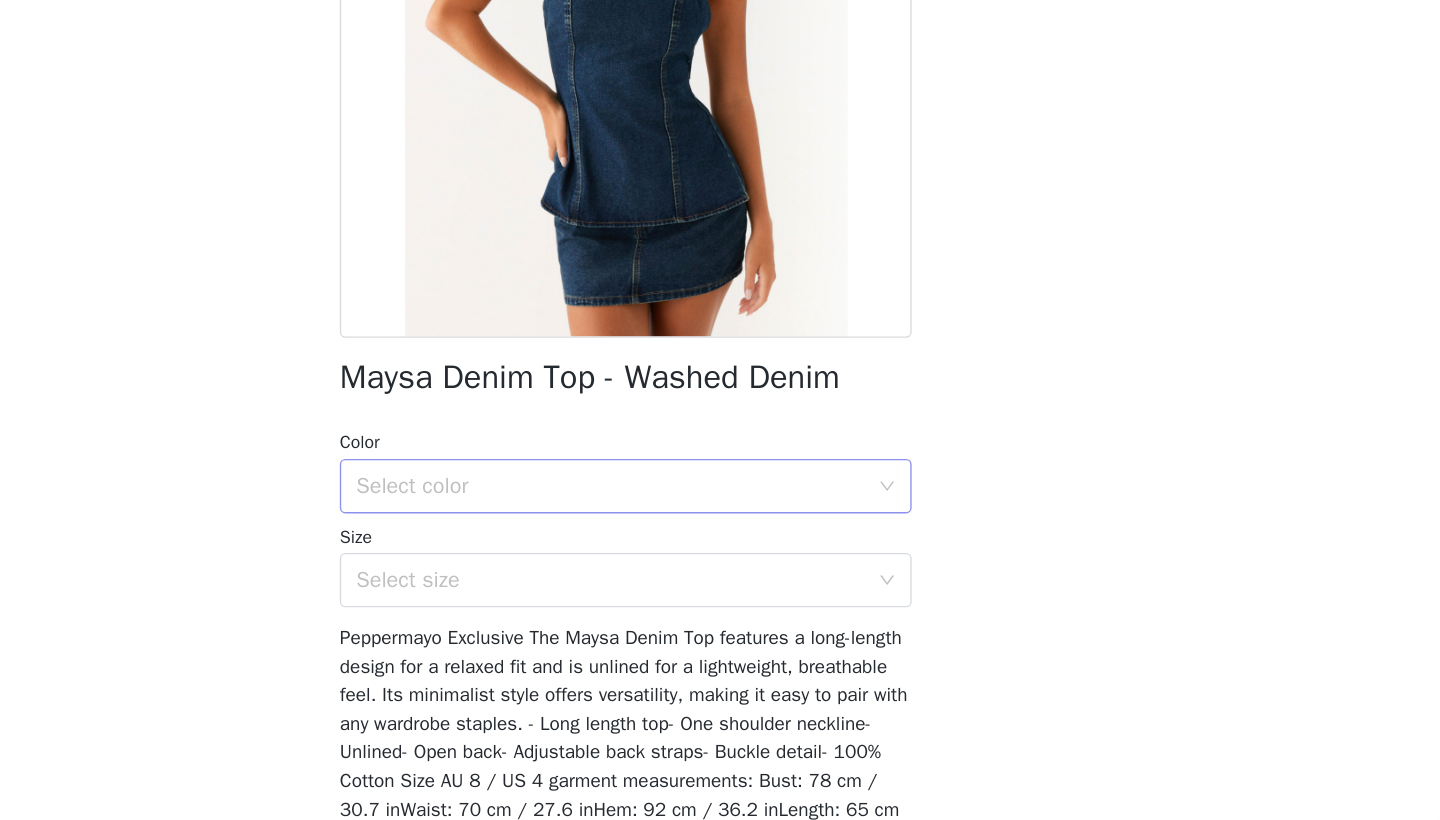 click on "Select color" at bounding box center [709, 523] 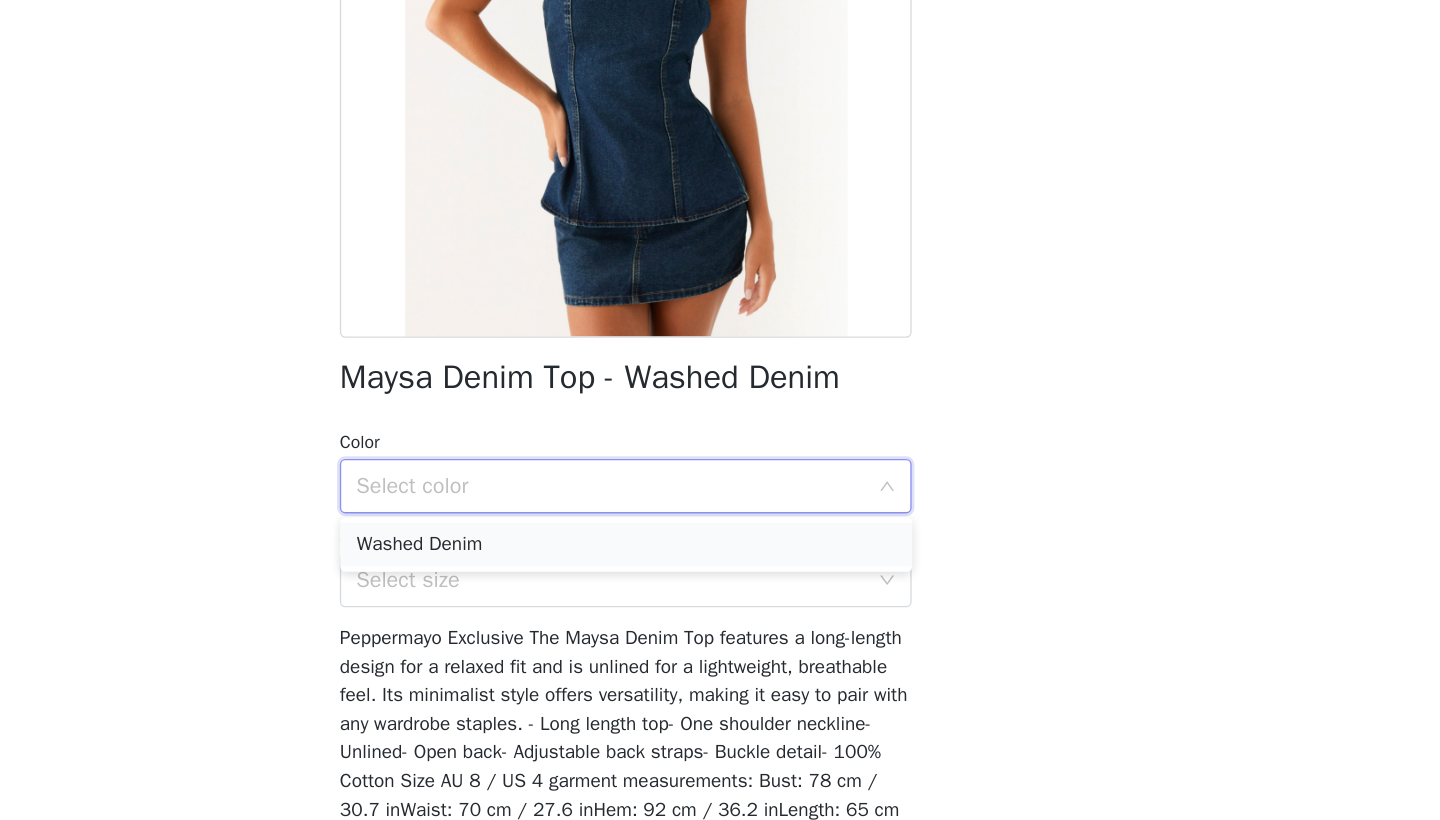 click on "Washed Denim" at bounding box center (720, 566) 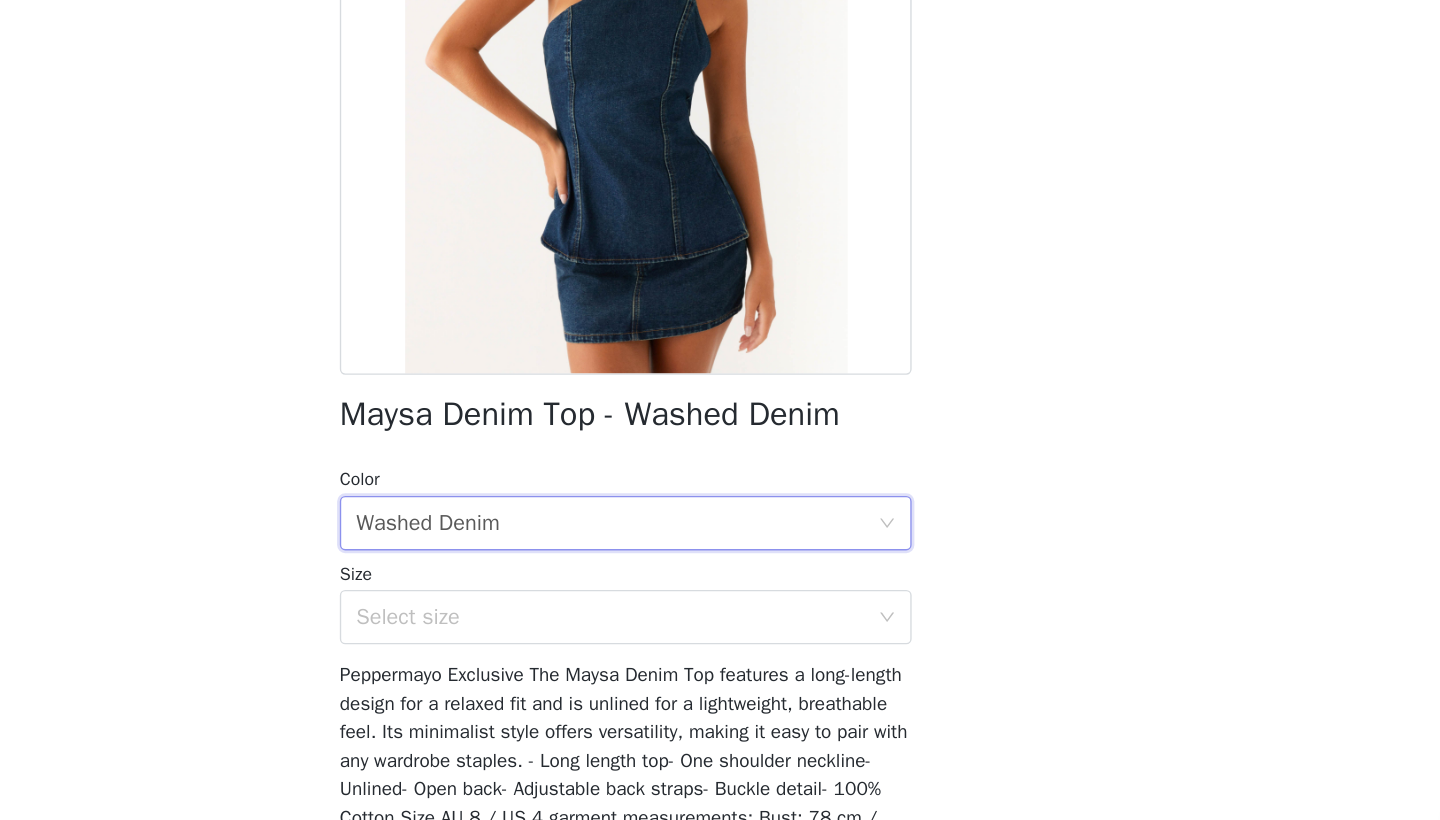 scroll, scrollTop: 0, scrollLeft: 0, axis: both 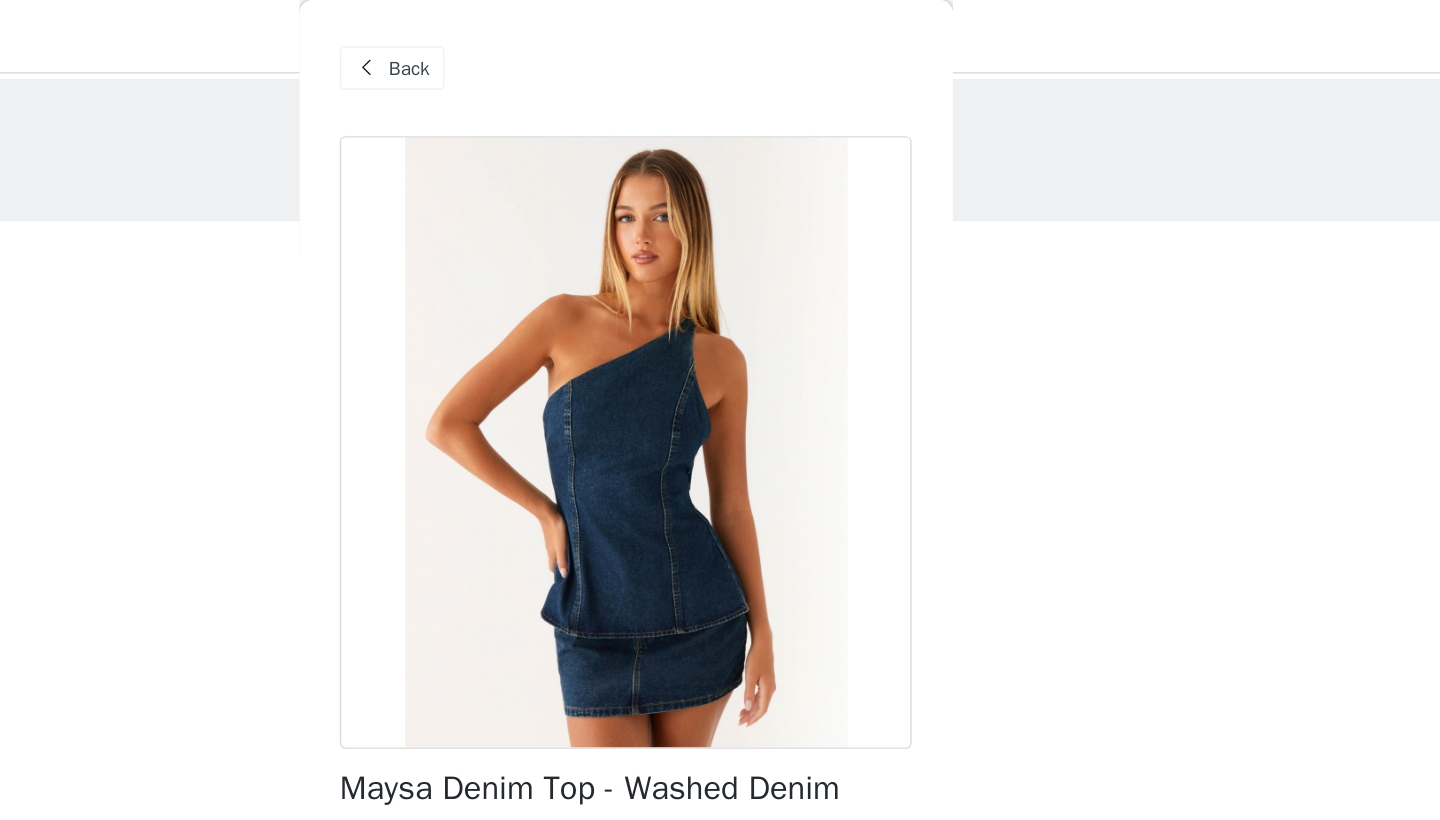 click on "Back" at bounding box center (561, 50) 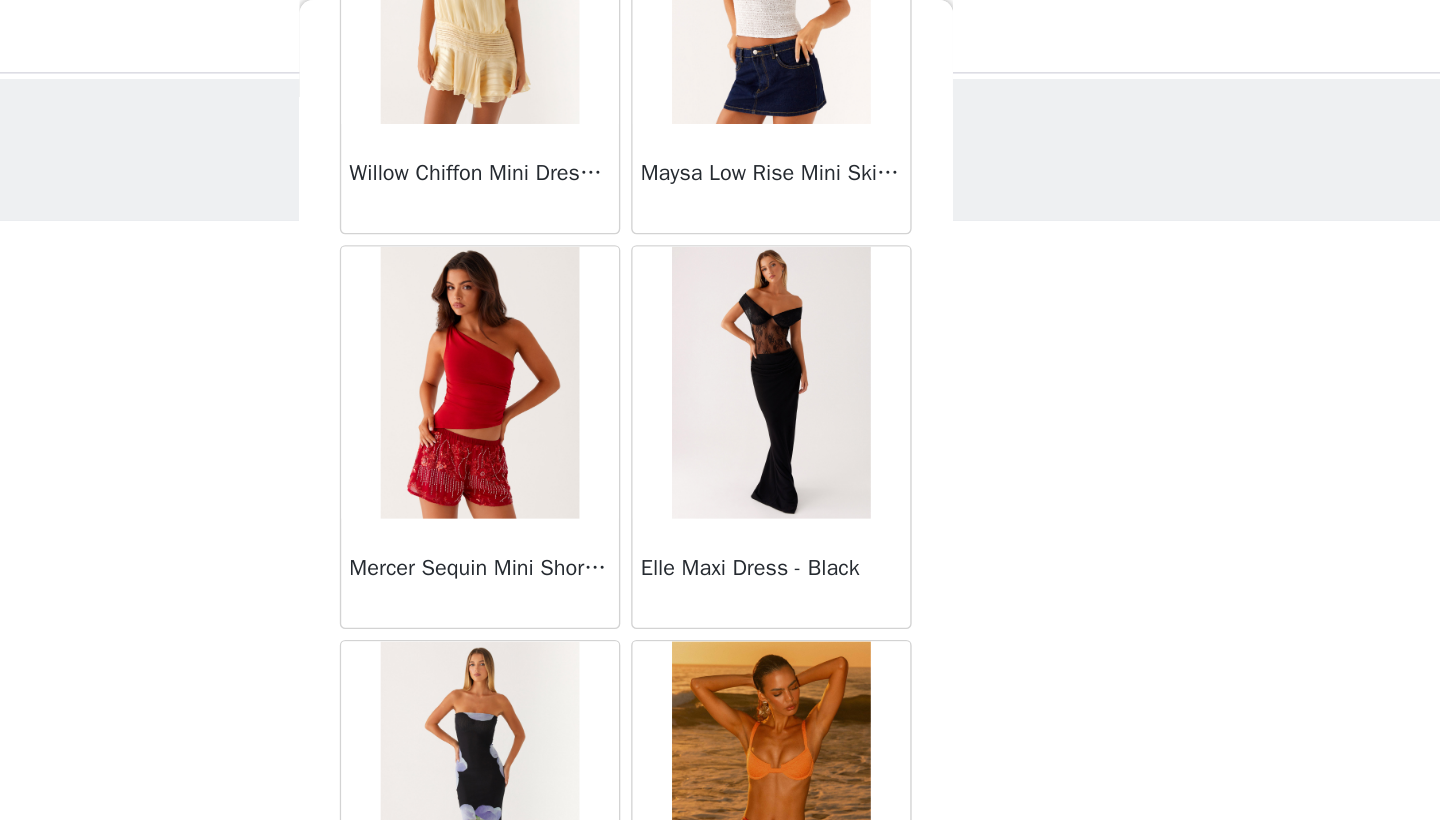 scroll, scrollTop: 42840, scrollLeft: 0, axis: vertical 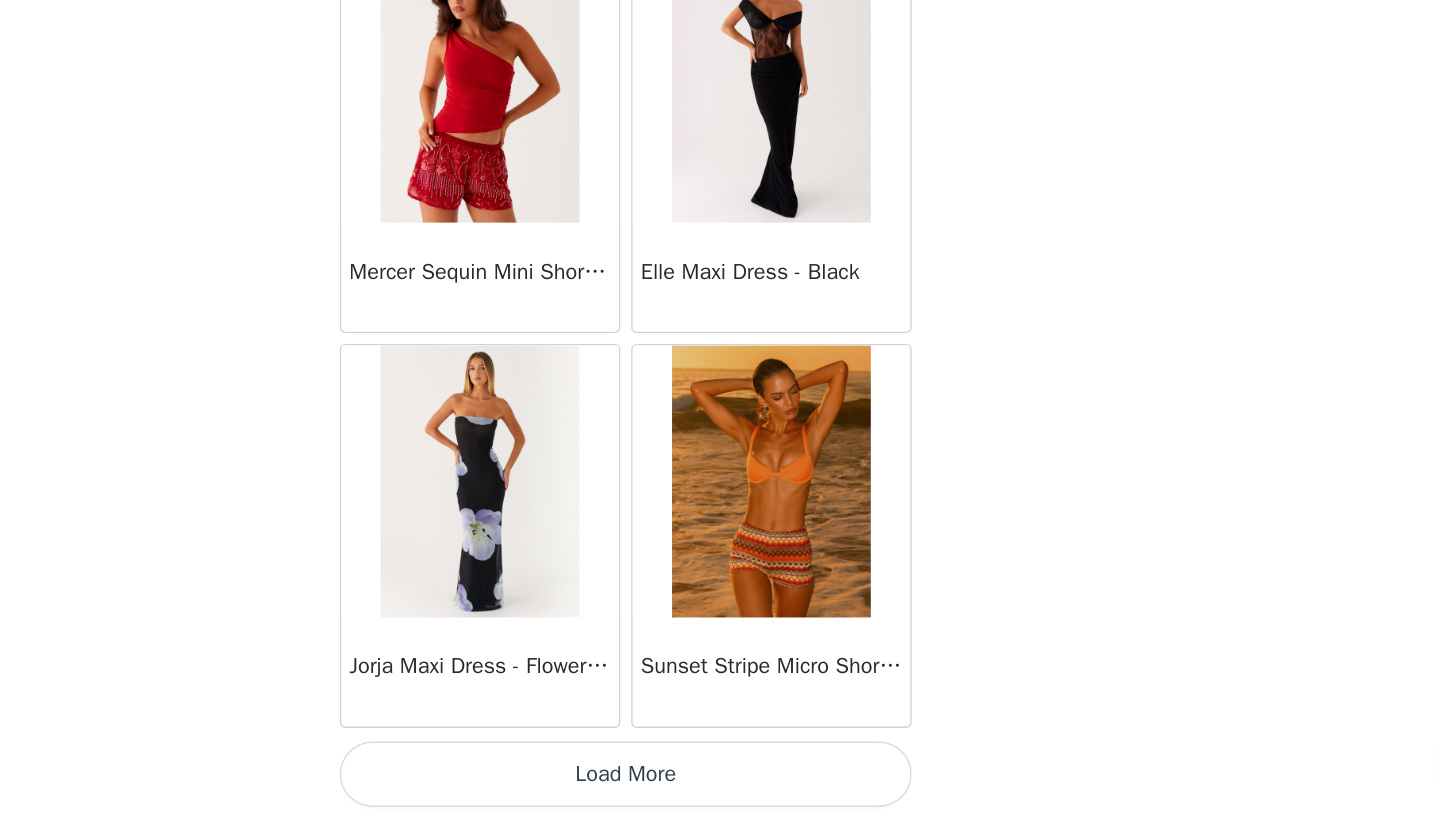 click on "Load More" at bounding box center (720, 786) 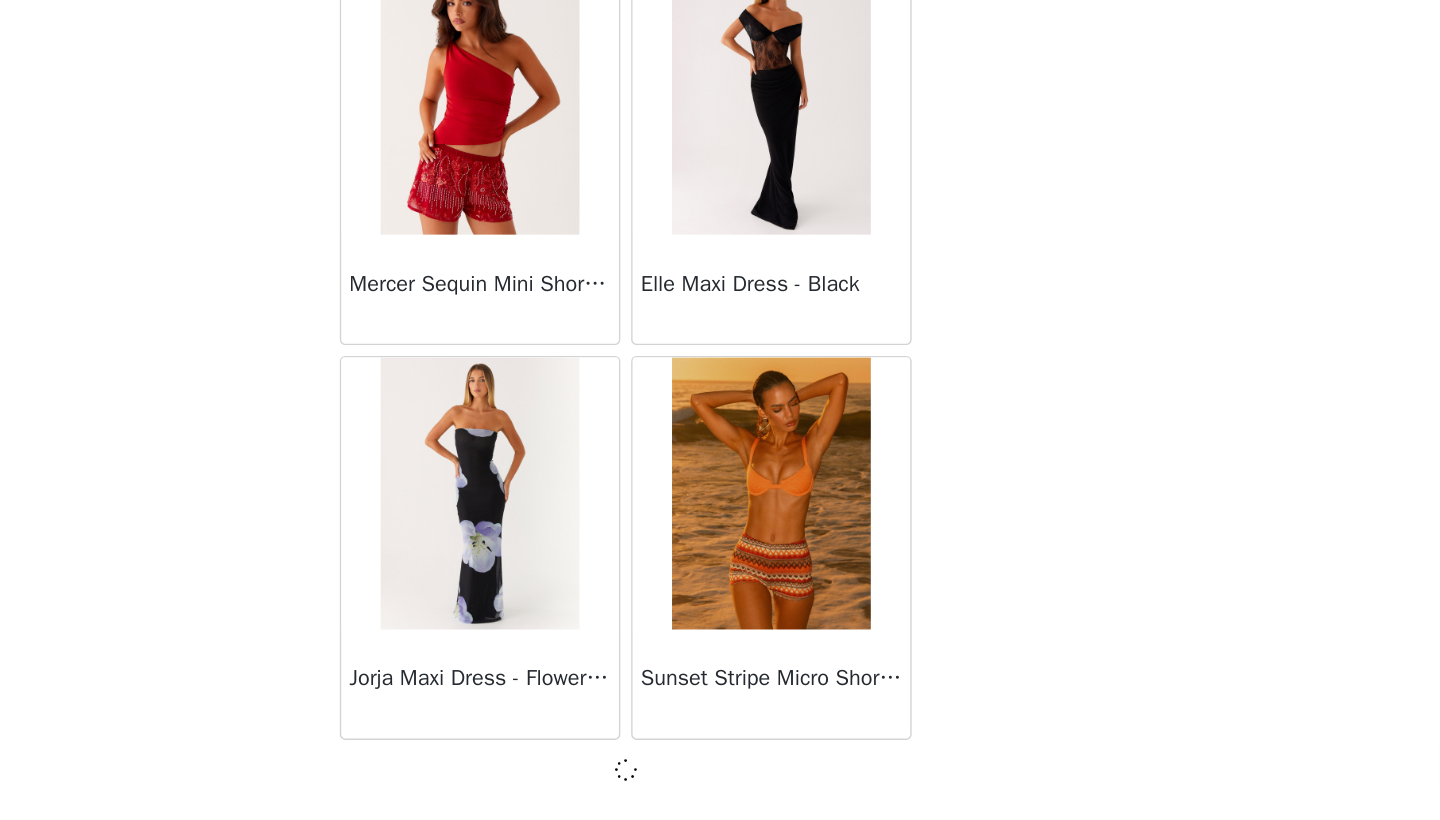 scroll, scrollTop: 42831, scrollLeft: 0, axis: vertical 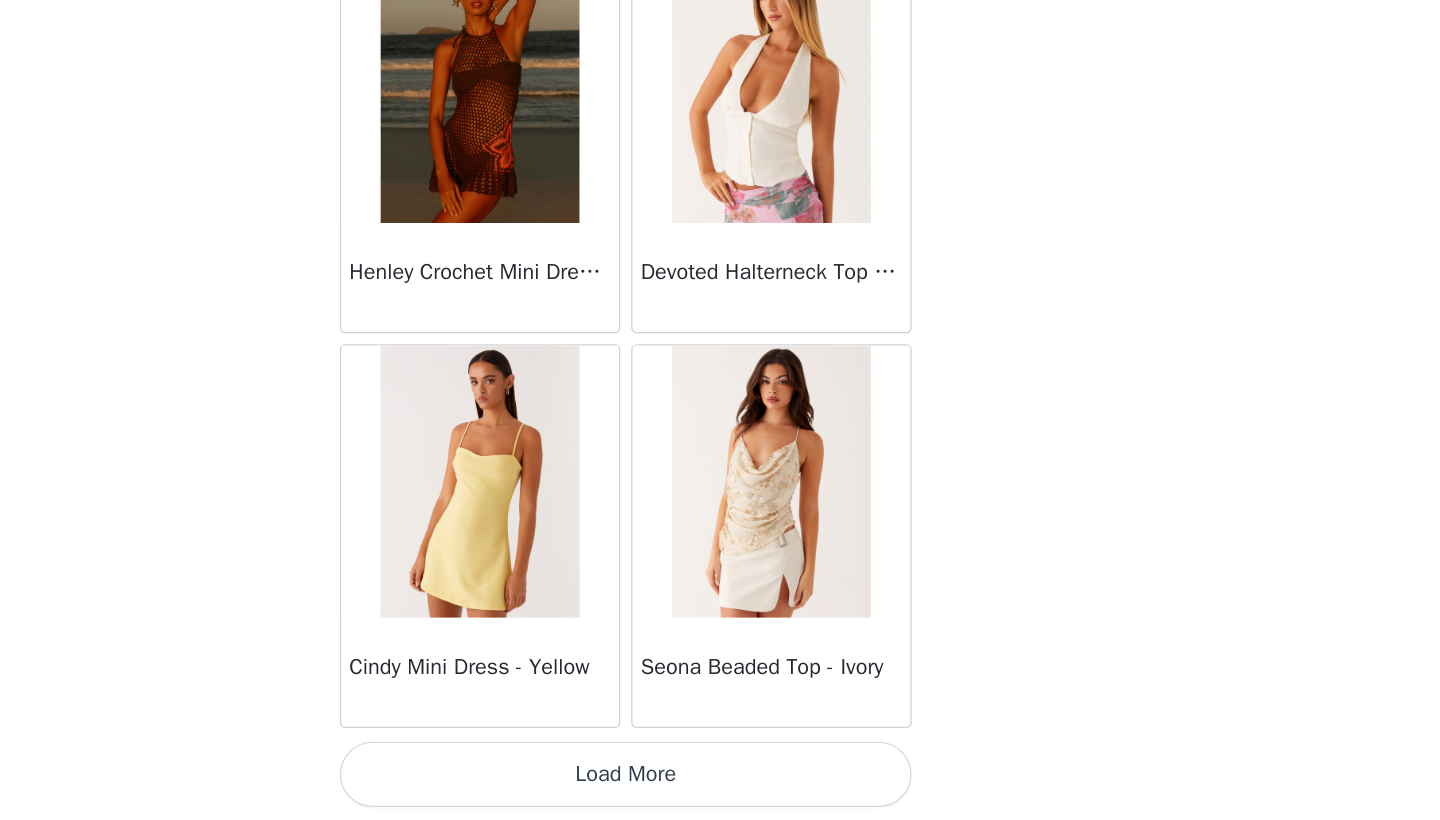 click on "Load More" at bounding box center (720, 786) 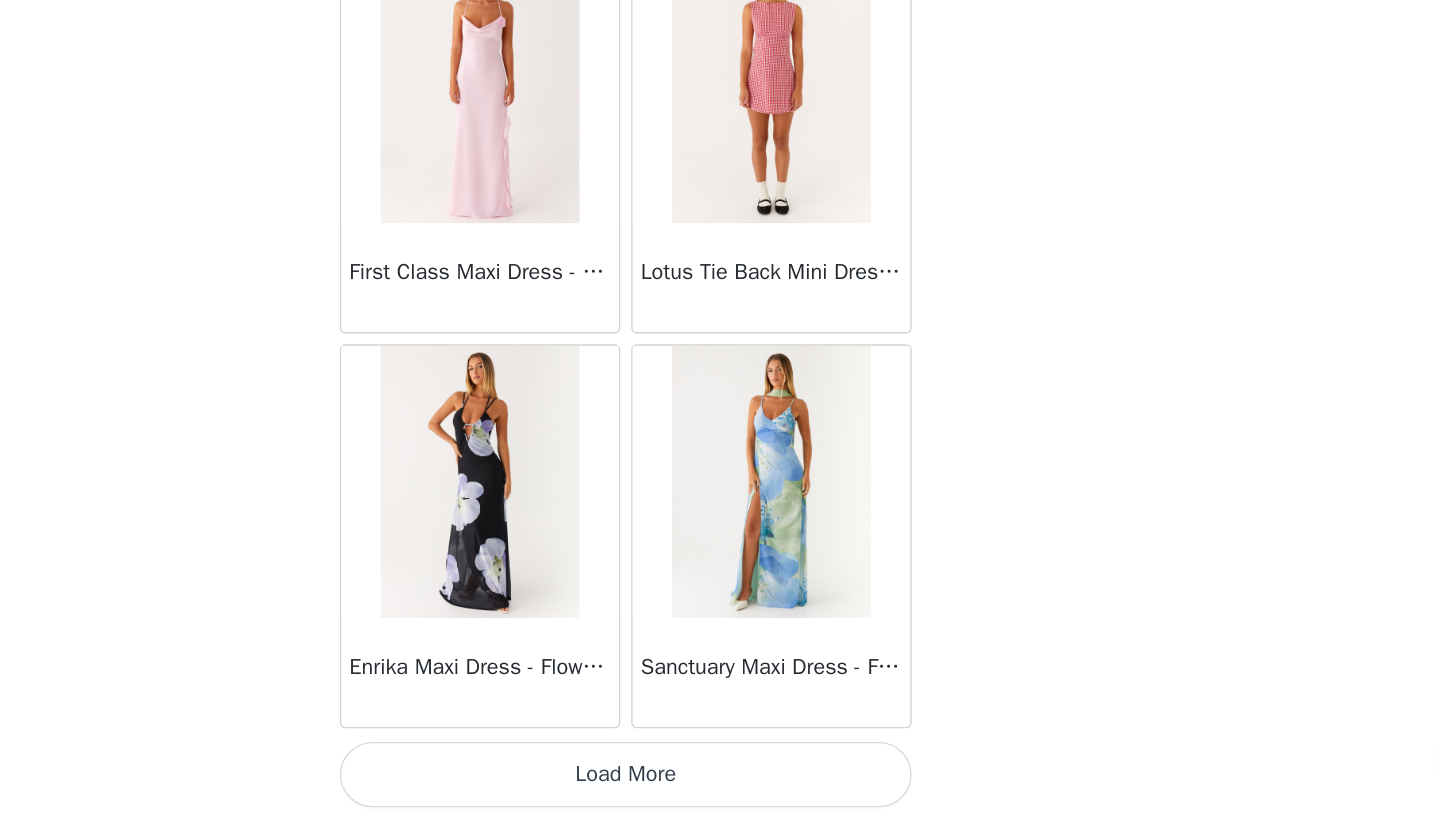 scroll, scrollTop: 48640, scrollLeft: 0, axis: vertical 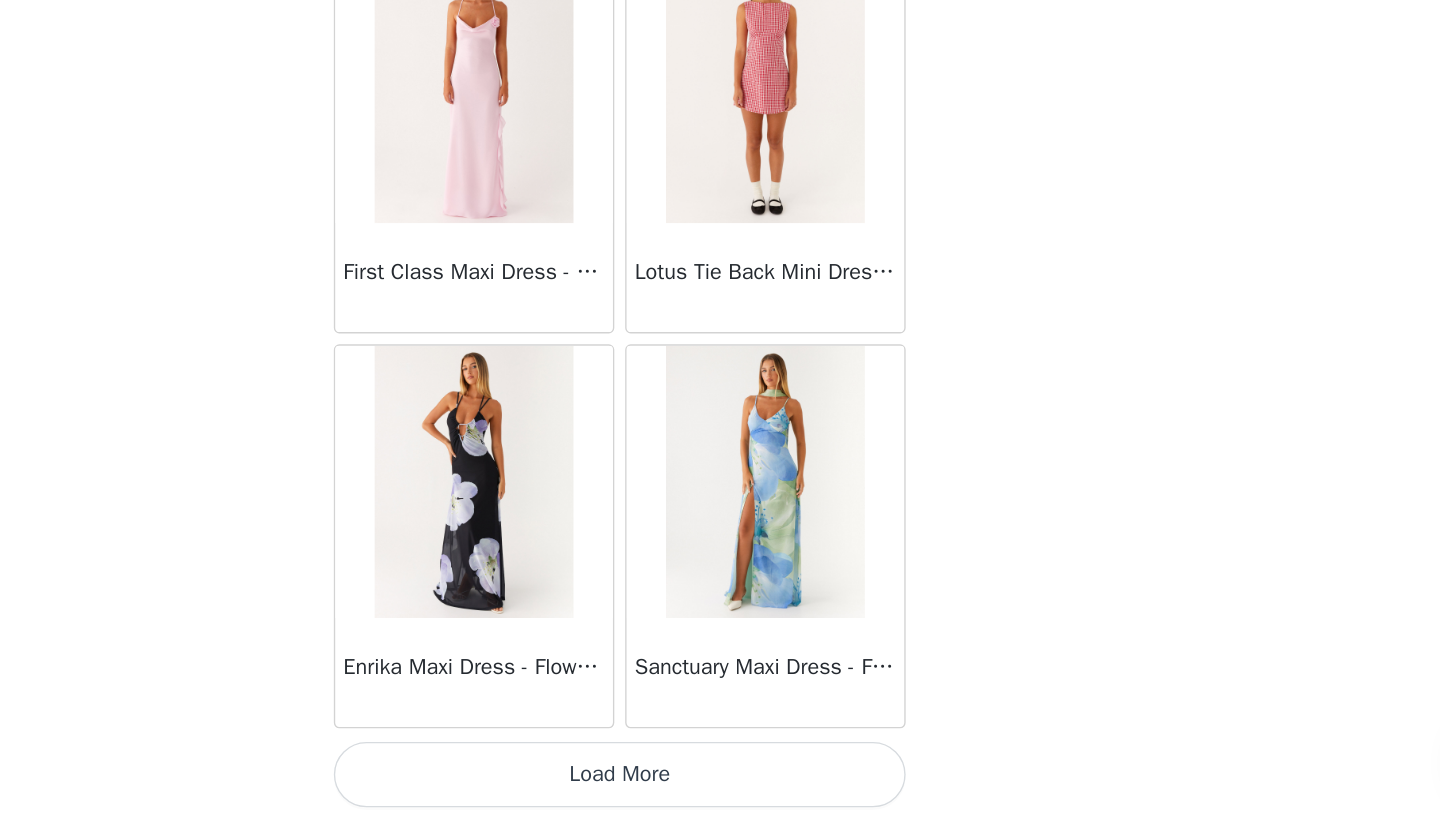 click on "Load More" at bounding box center (720, 786) 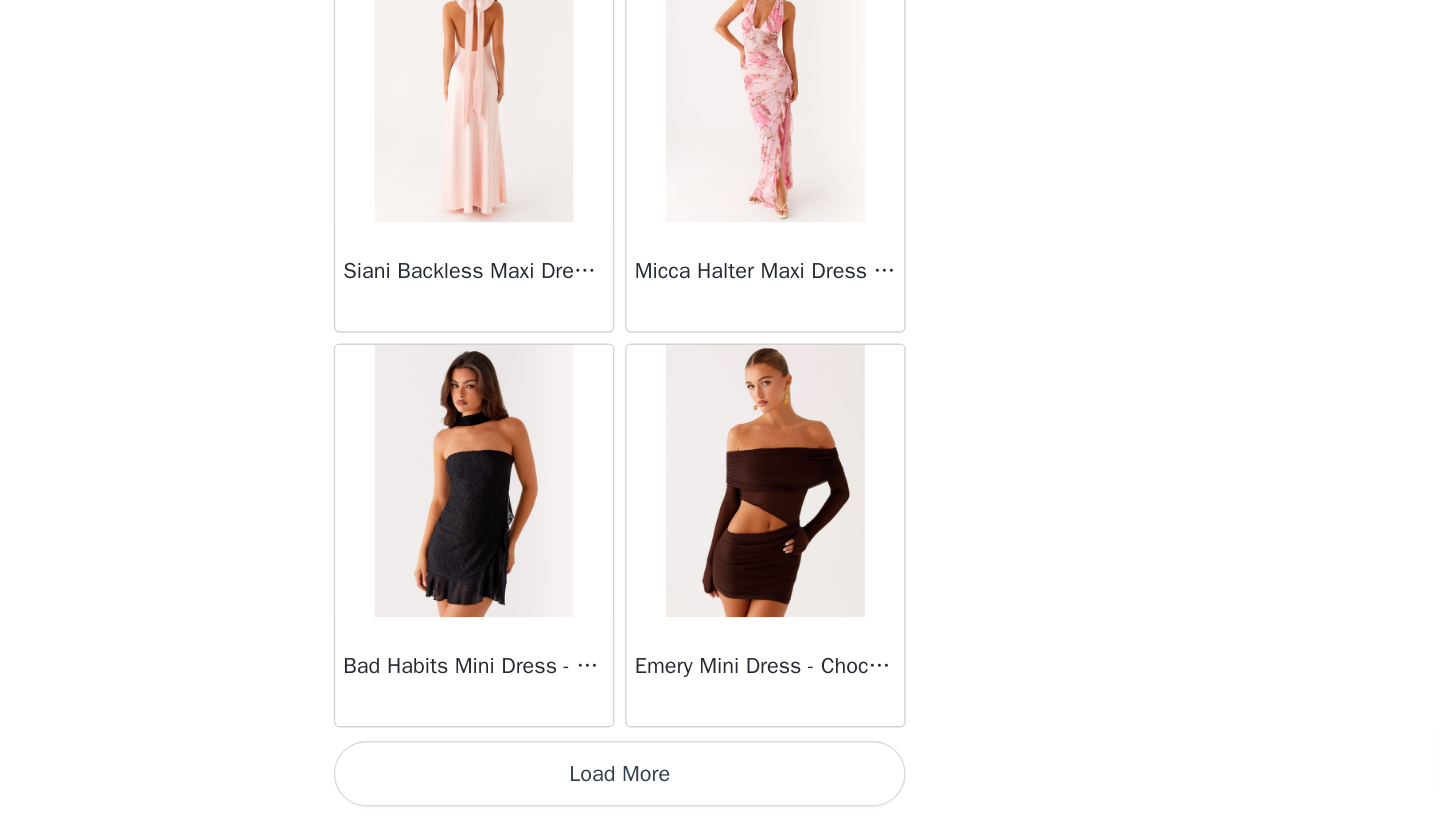 scroll, scrollTop: 51540, scrollLeft: 0, axis: vertical 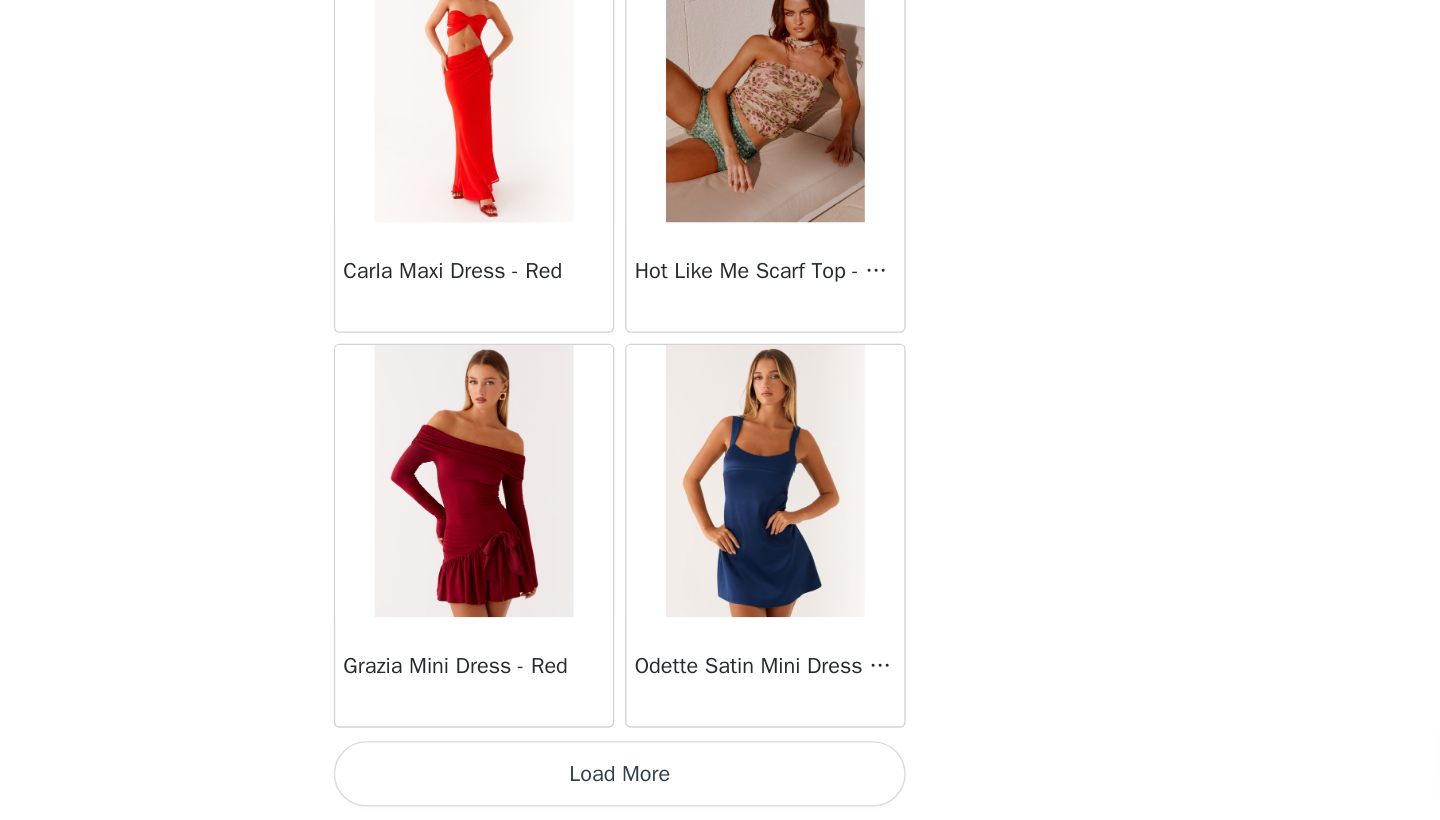 click on "Load More" at bounding box center (720, 786) 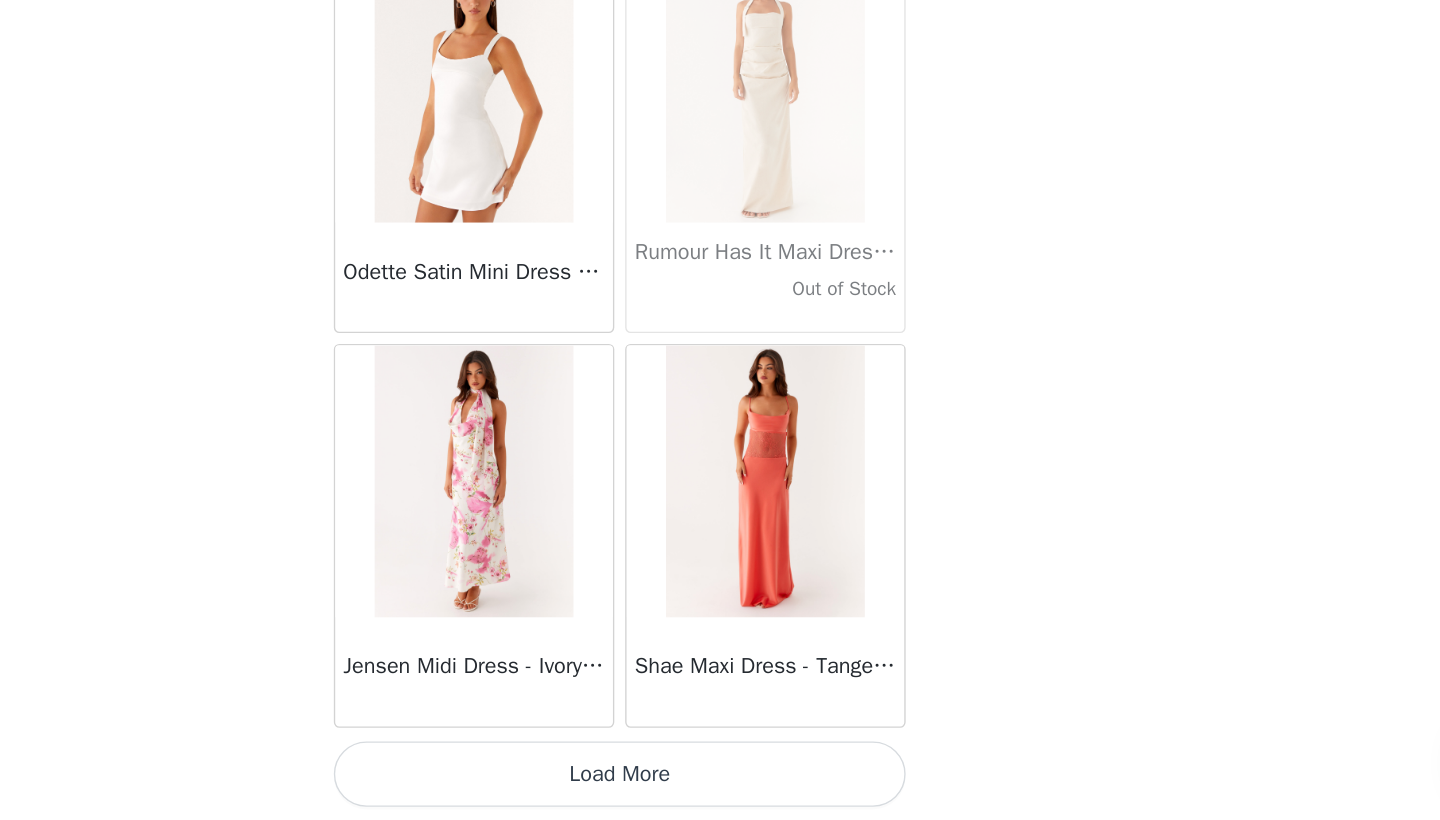 scroll, scrollTop: 57364, scrollLeft: 0, axis: vertical 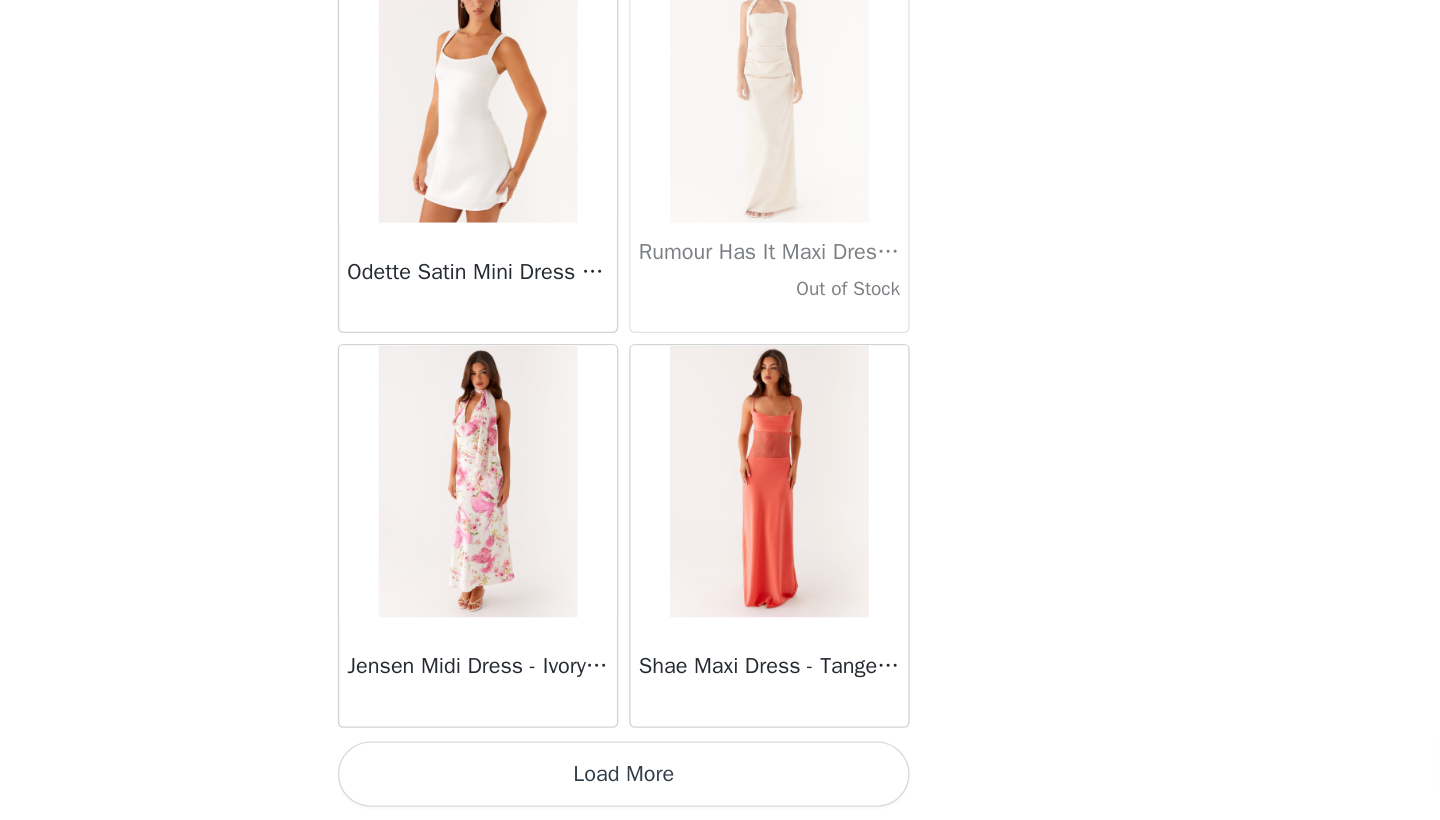 click on "Load More" at bounding box center [720, 786] 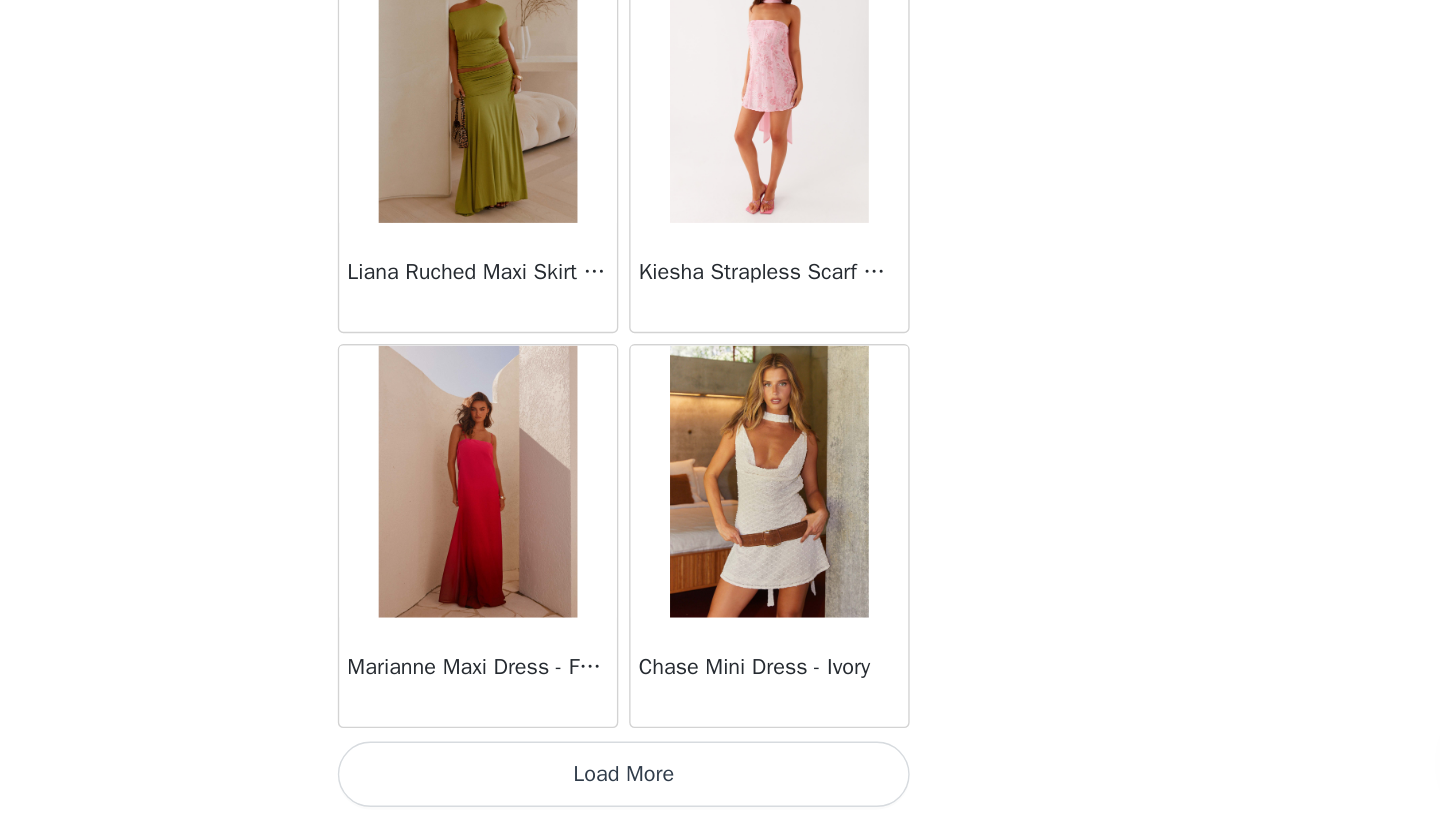 click on "Load More" at bounding box center [720, 786] 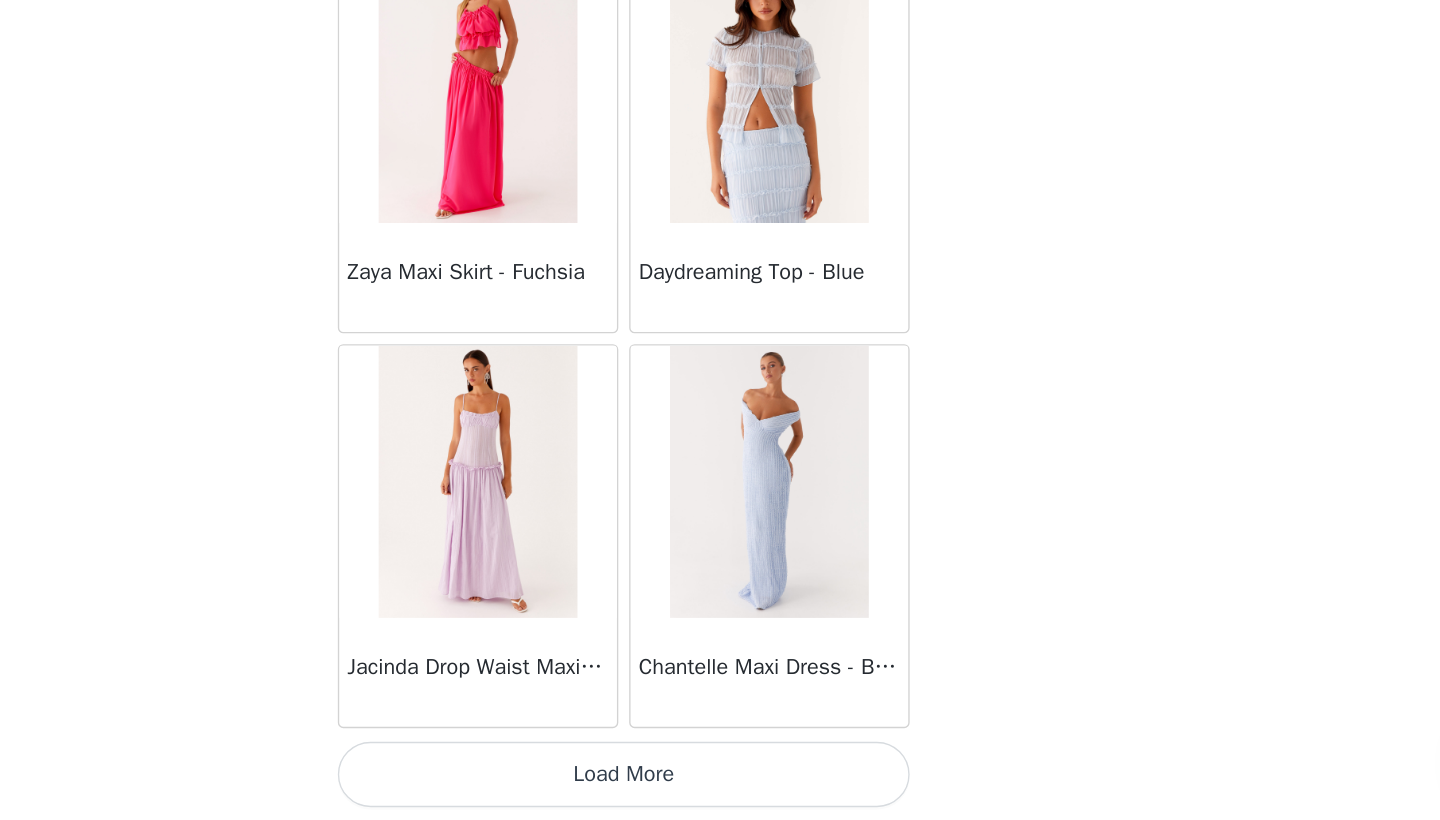 click on "Load More" at bounding box center (720, 786) 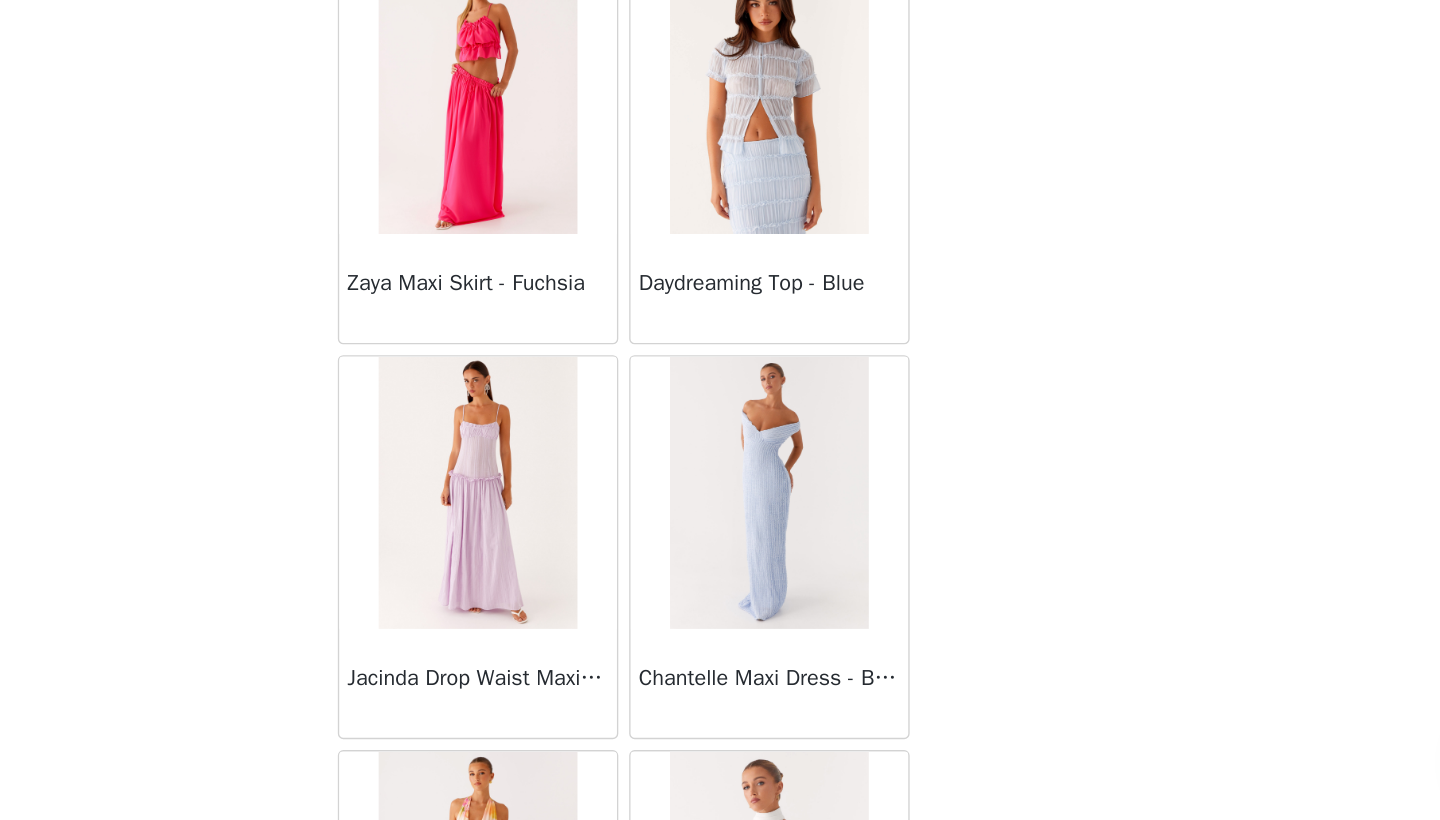 scroll, scrollTop: 0, scrollLeft: 0, axis: both 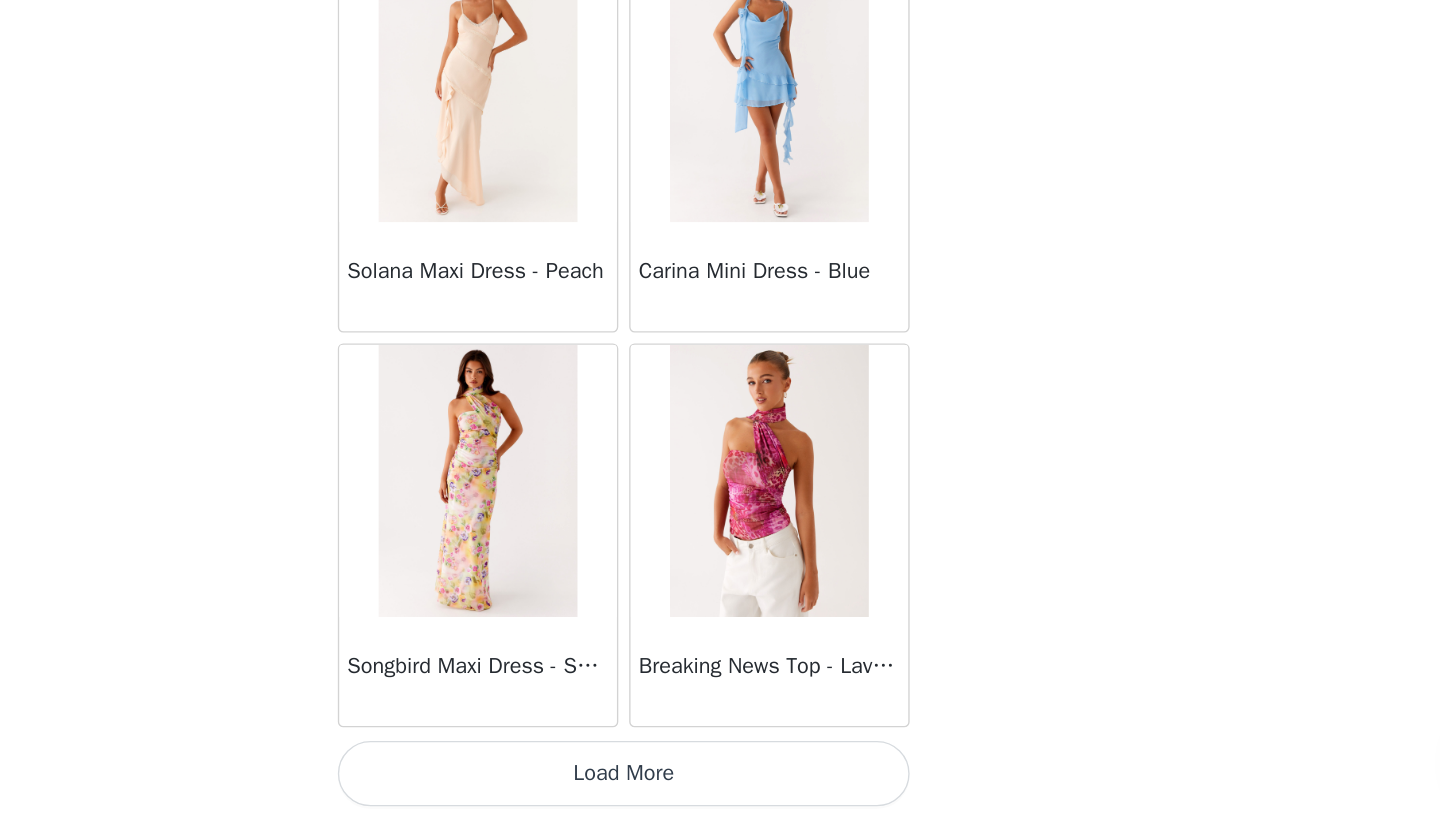 click on "Load More" at bounding box center (720, 786) 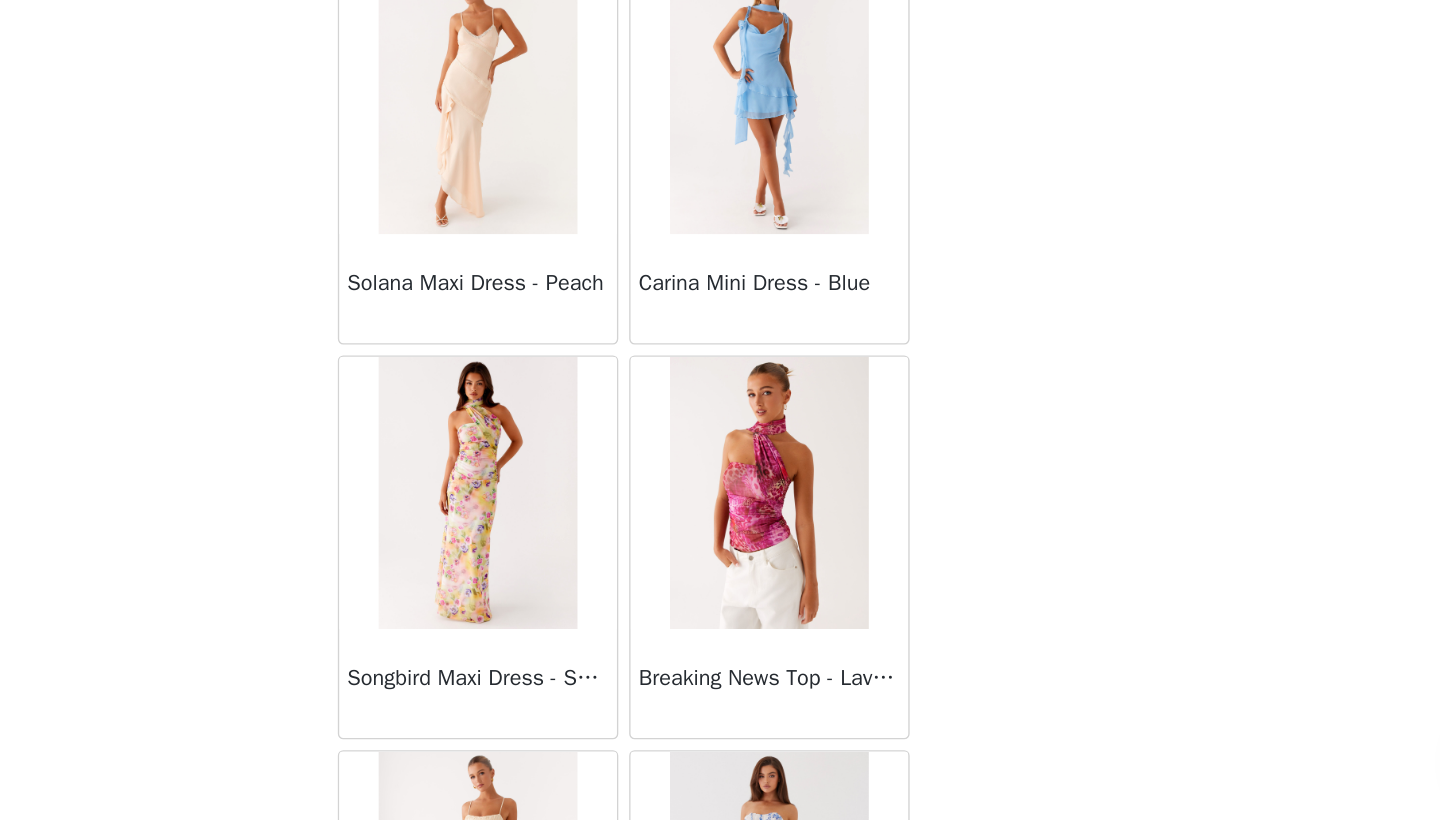 scroll, scrollTop: 0, scrollLeft: 0, axis: both 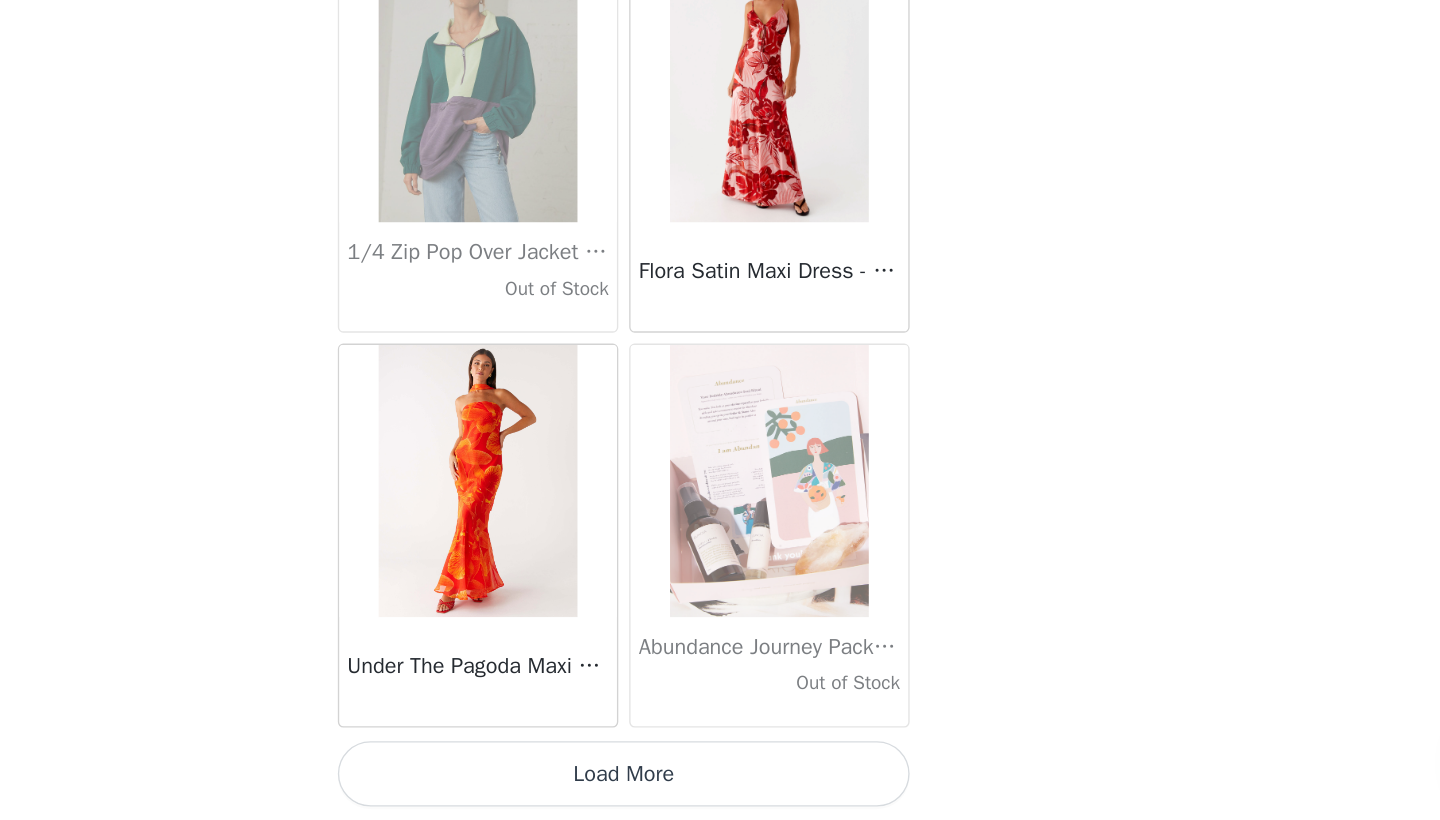 click on "Load More" at bounding box center [720, 786] 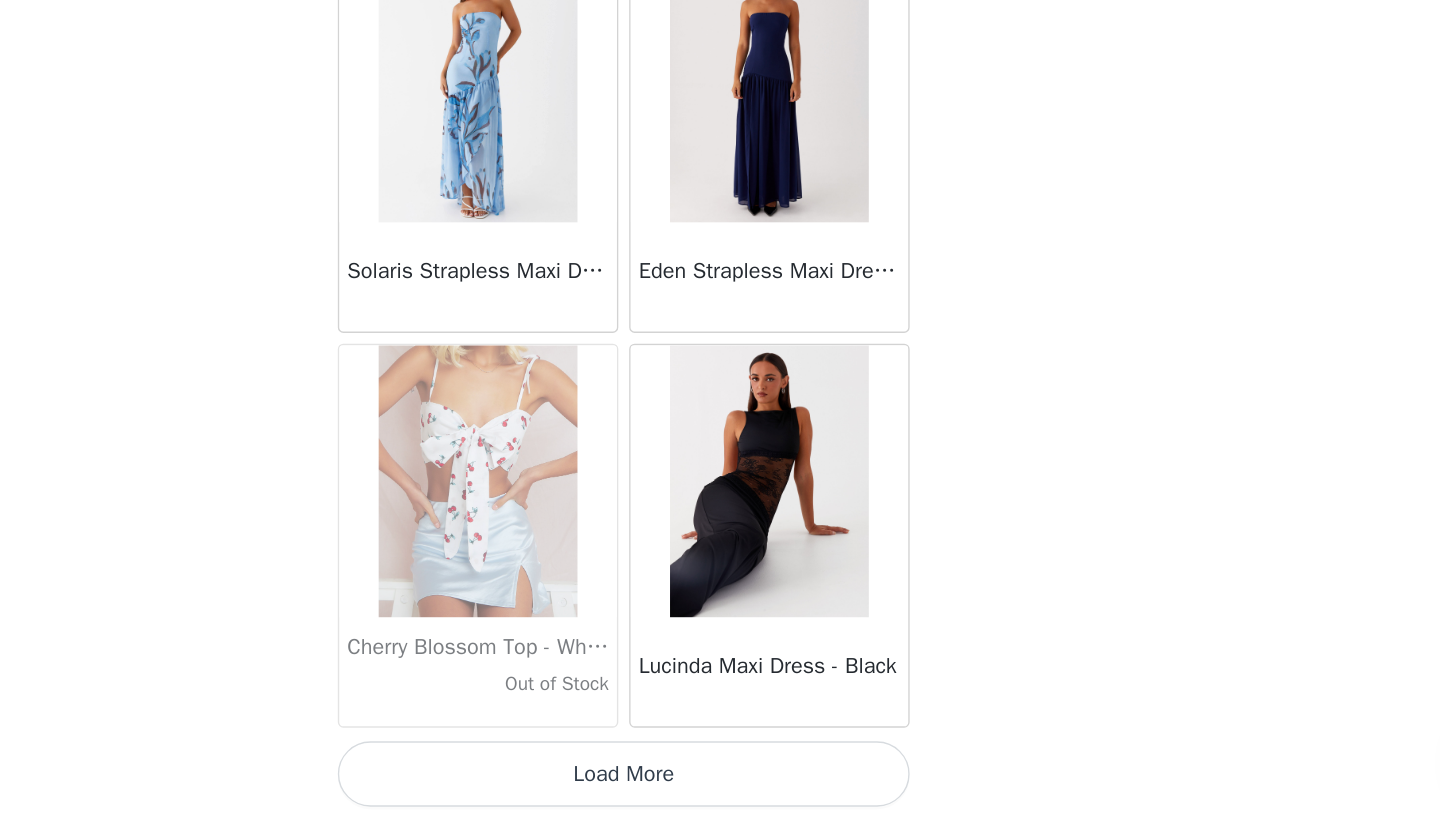 scroll, scrollTop: 71840, scrollLeft: 0, axis: vertical 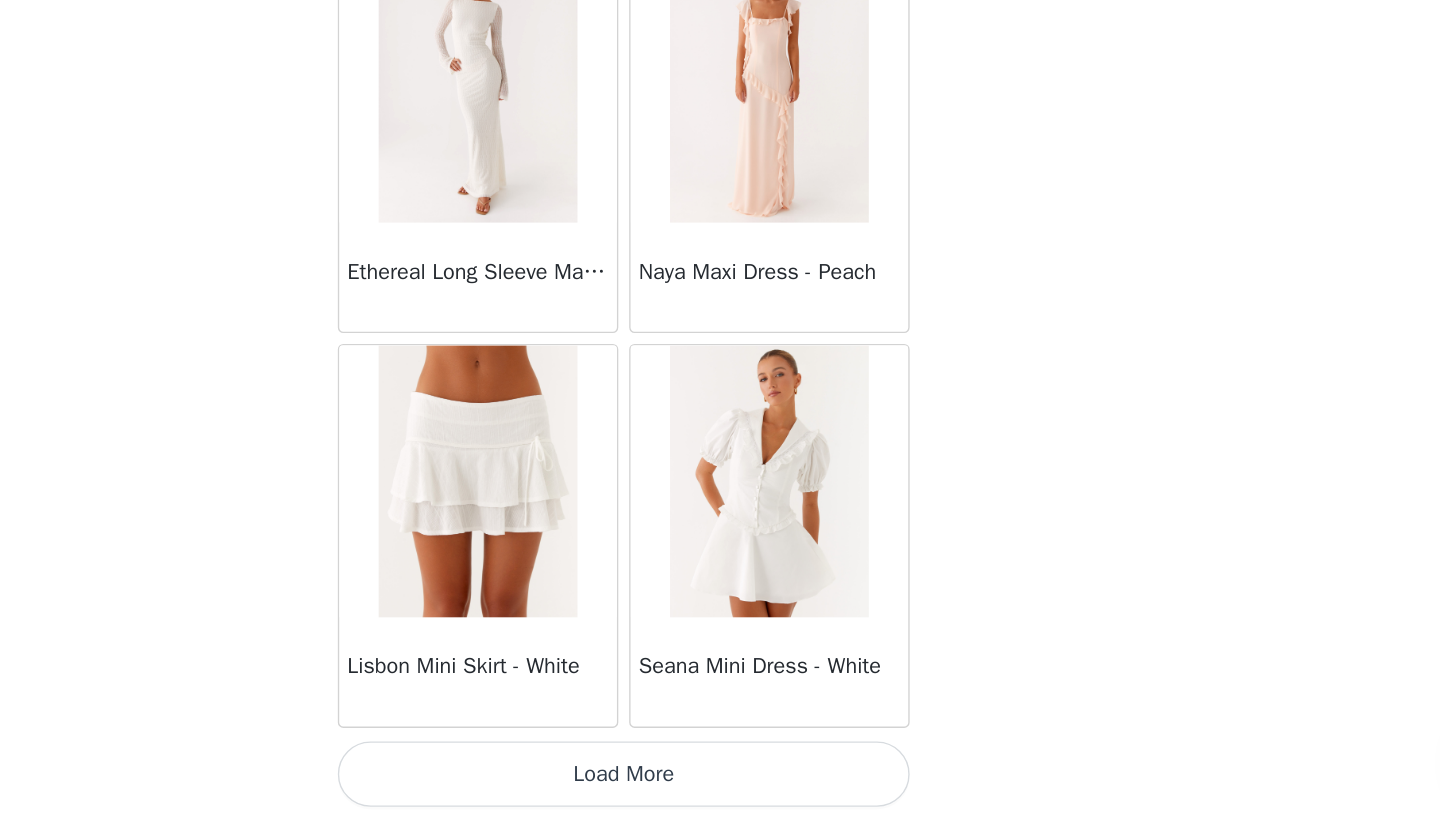 click on "Load More" at bounding box center [720, 786] 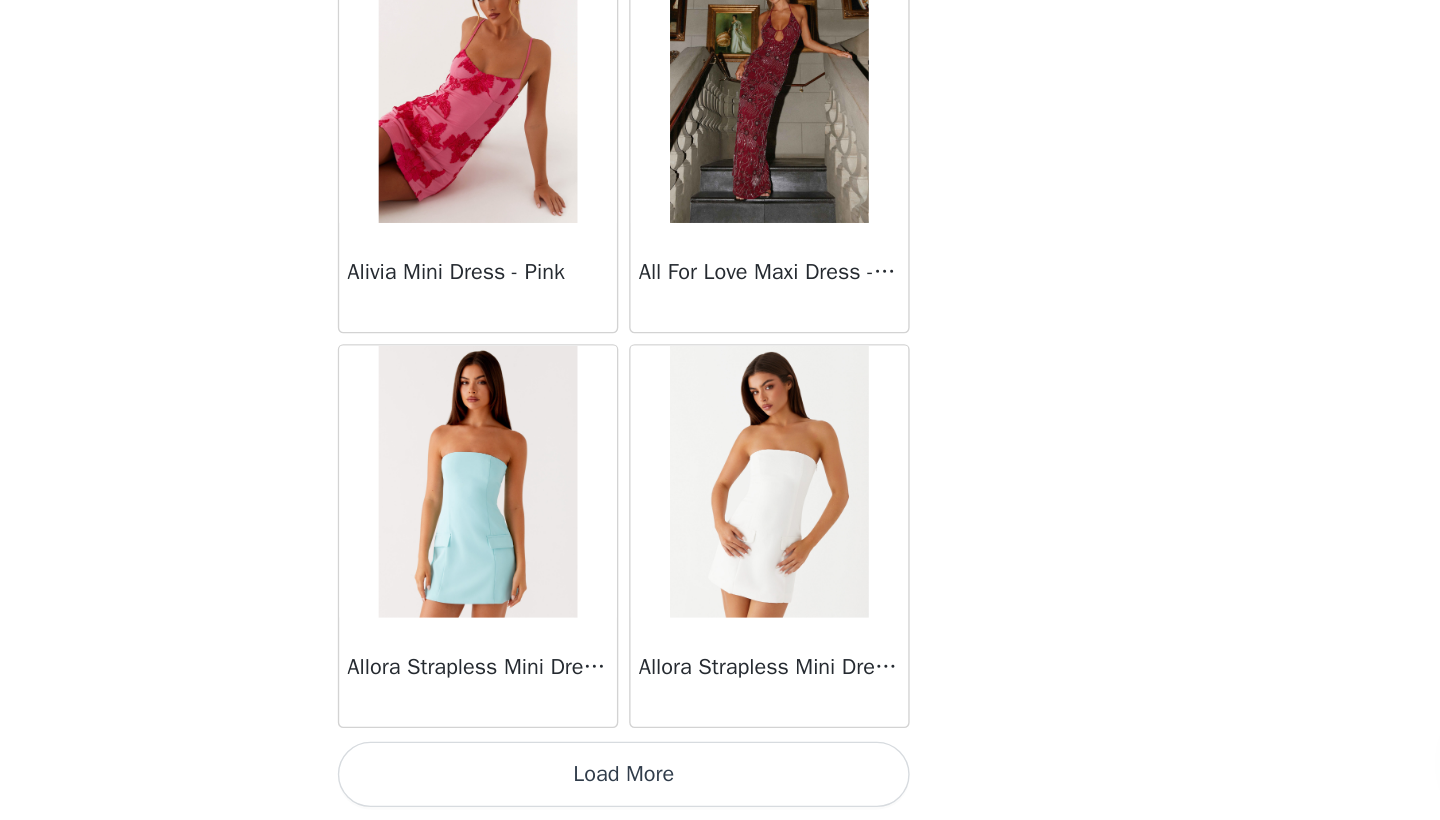 click on "Load More" at bounding box center [720, 786] 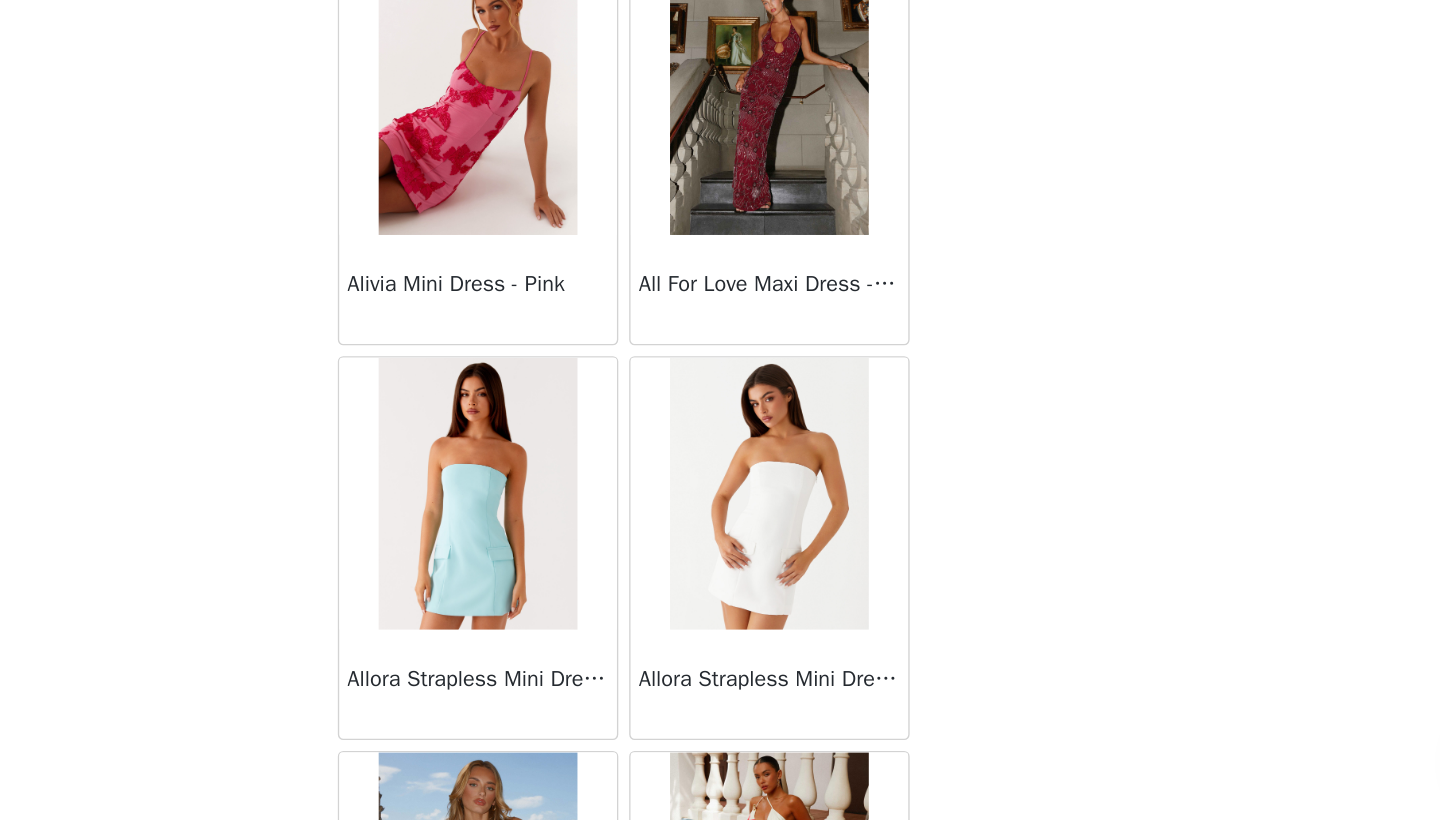 scroll, scrollTop: 1, scrollLeft: 0, axis: vertical 